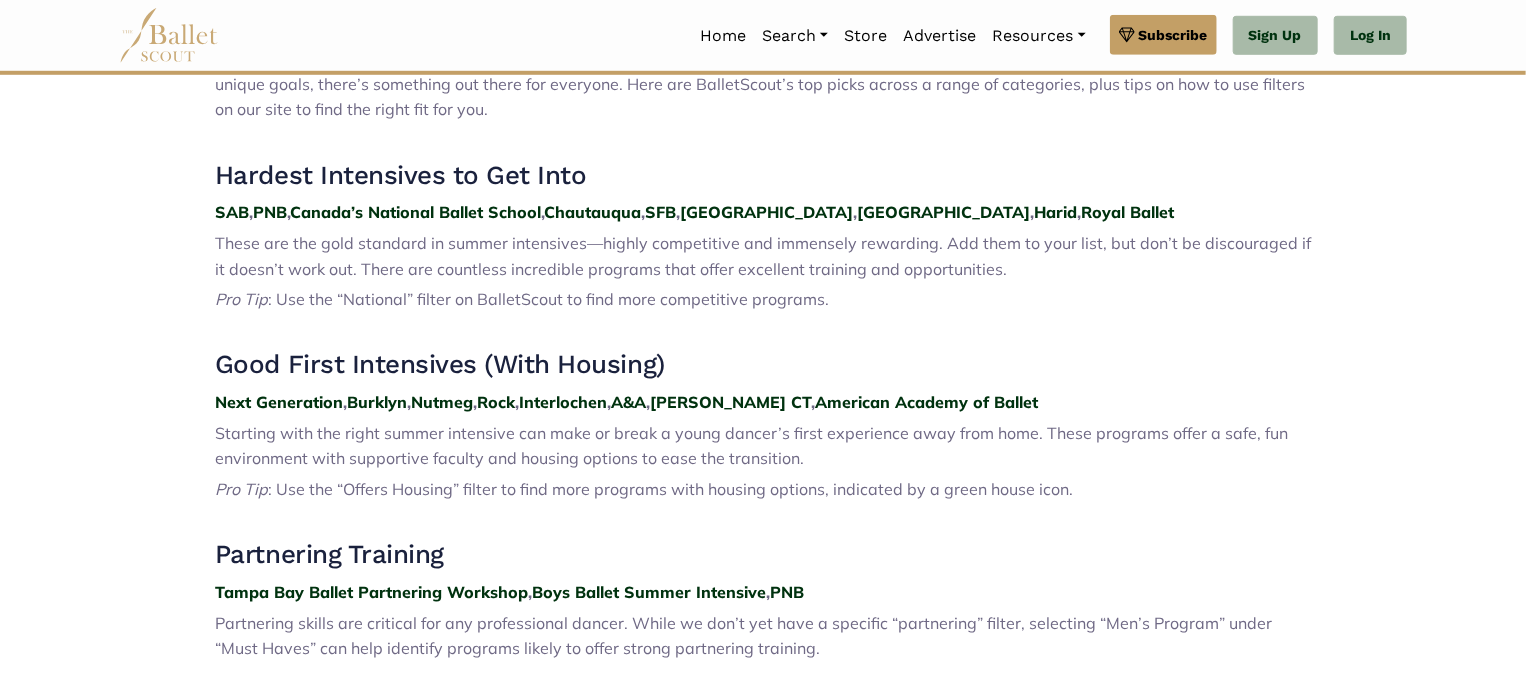 scroll, scrollTop: 800, scrollLeft: 0, axis: vertical 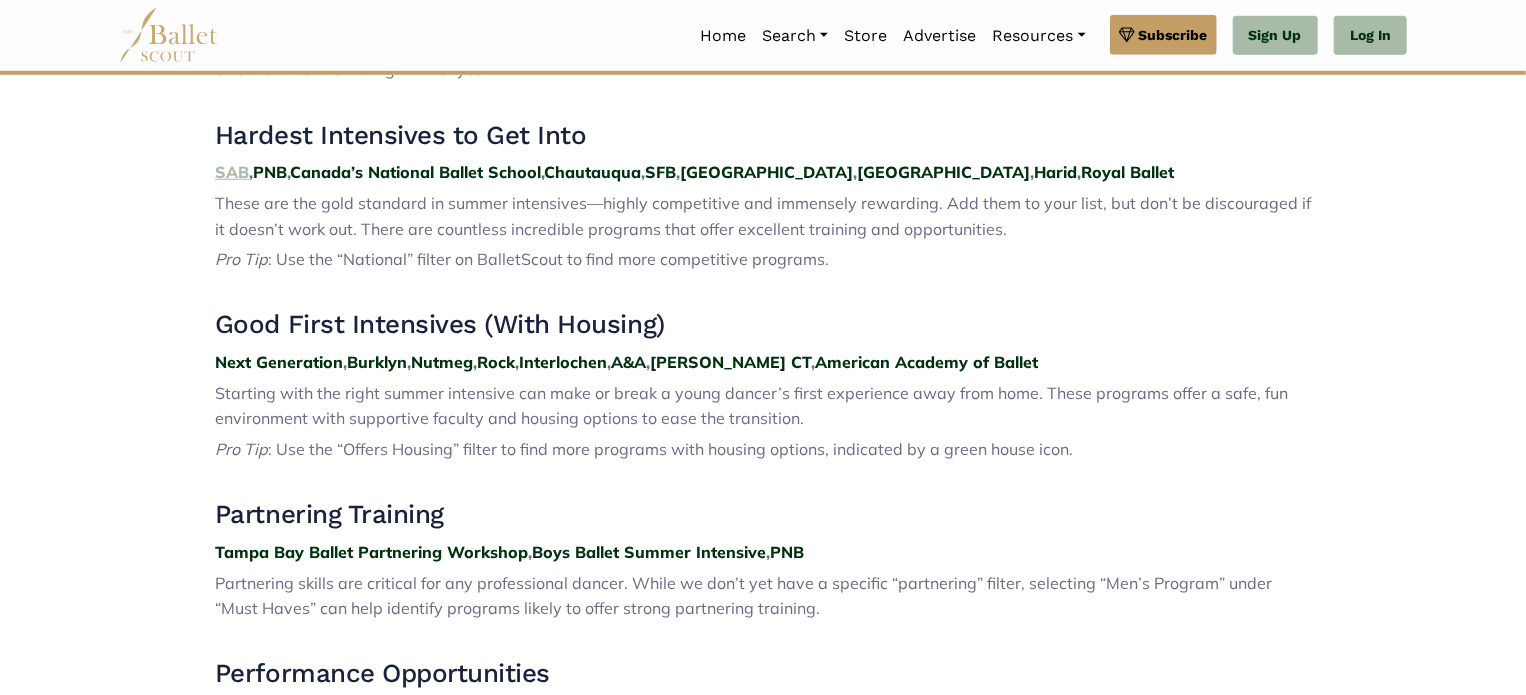 click on "SAB" at bounding box center [232, 172] 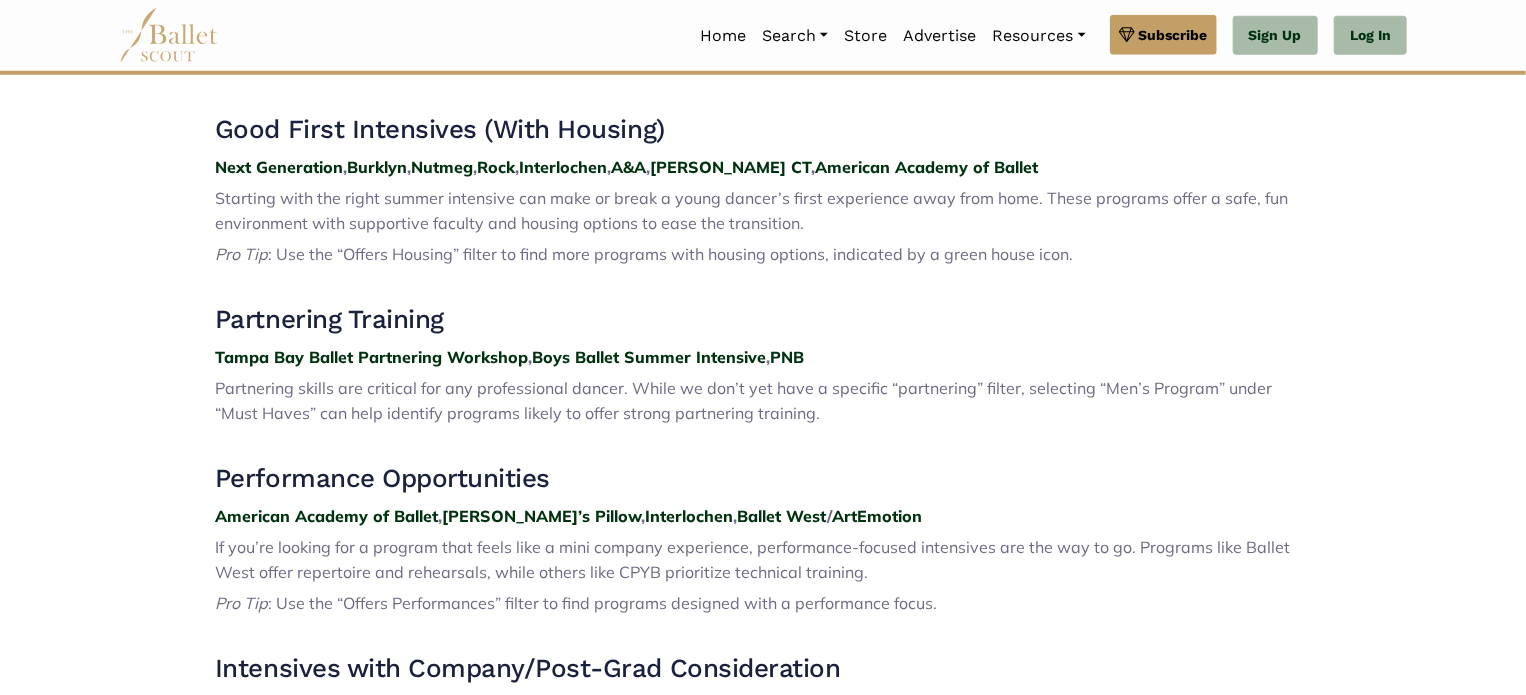 scroll, scrollTop: 1000, scrollLeft: 0, axis: vertical 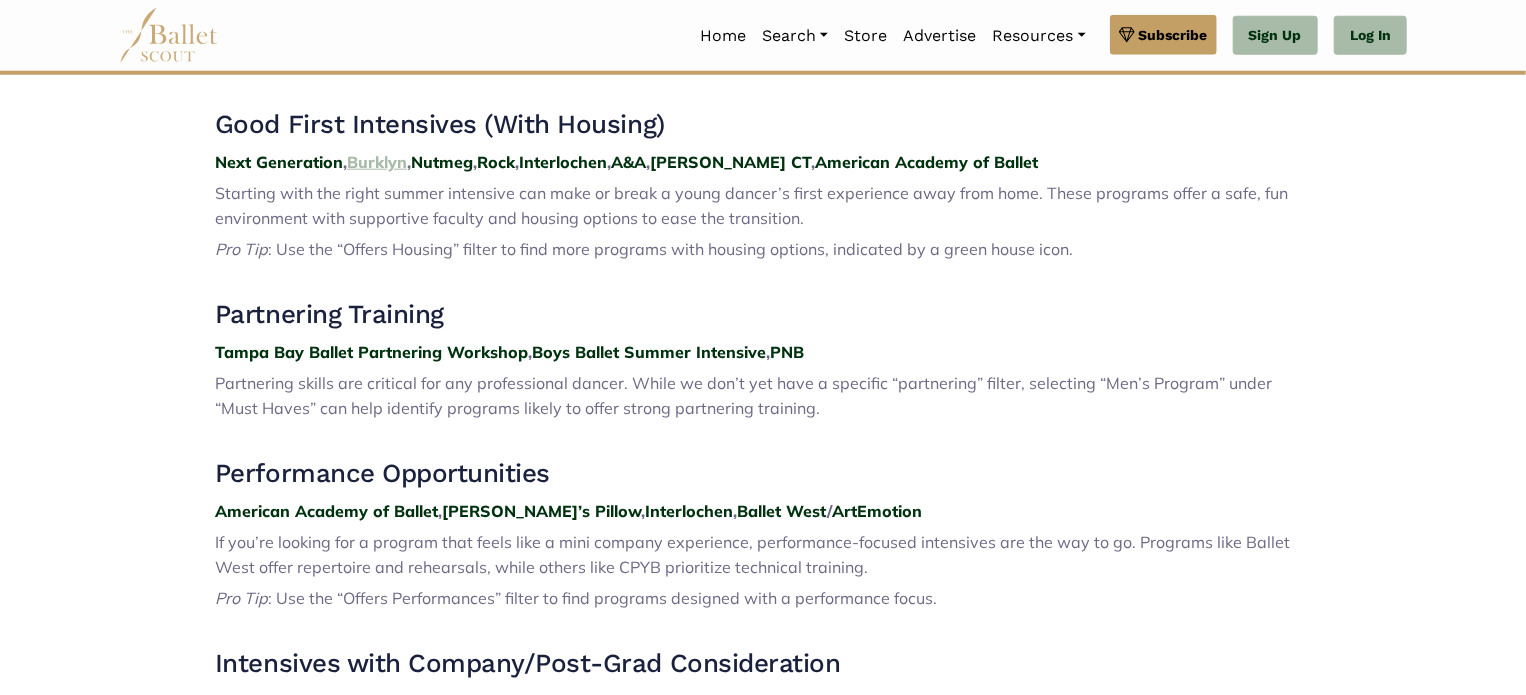 click on "Burklyn" at bounding box center [377, 162] 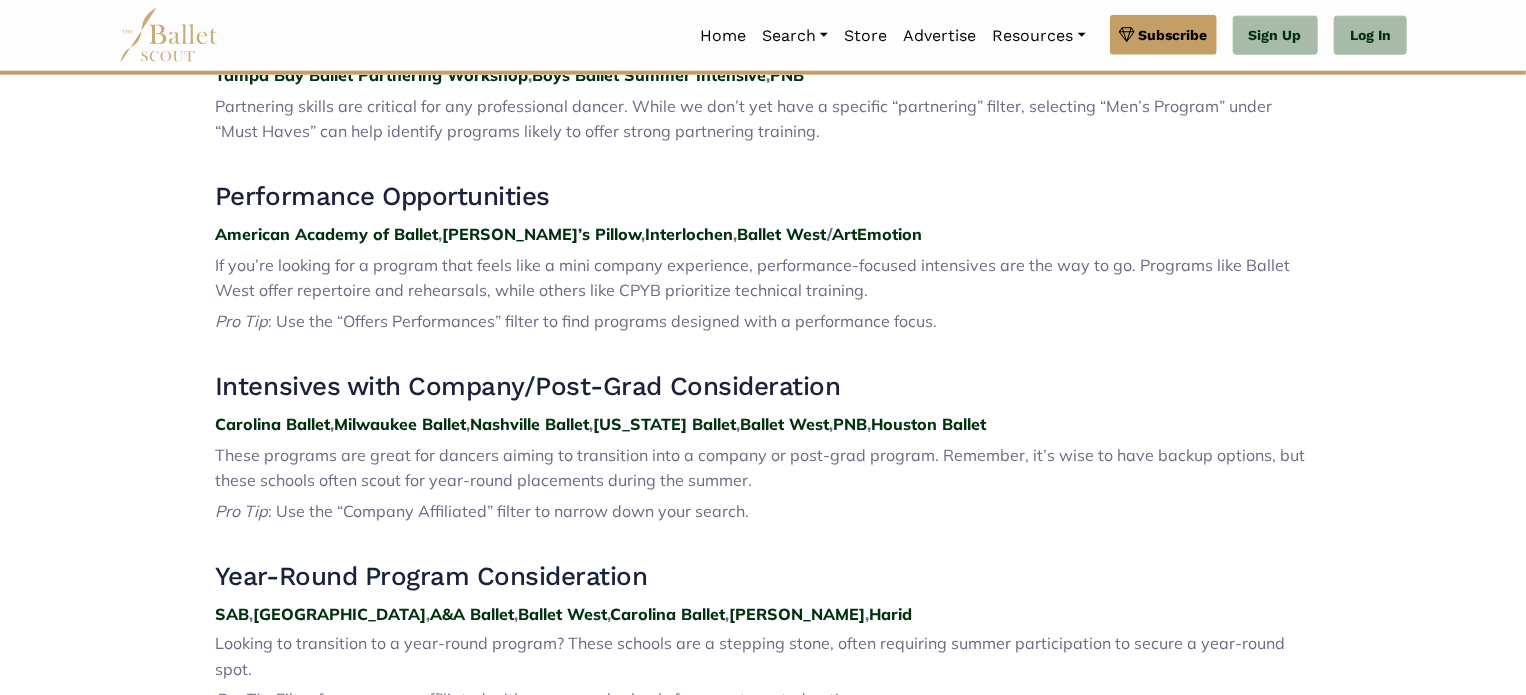 scroll, scrollTop: 1280, scrollLeft: 0, axis: vertical 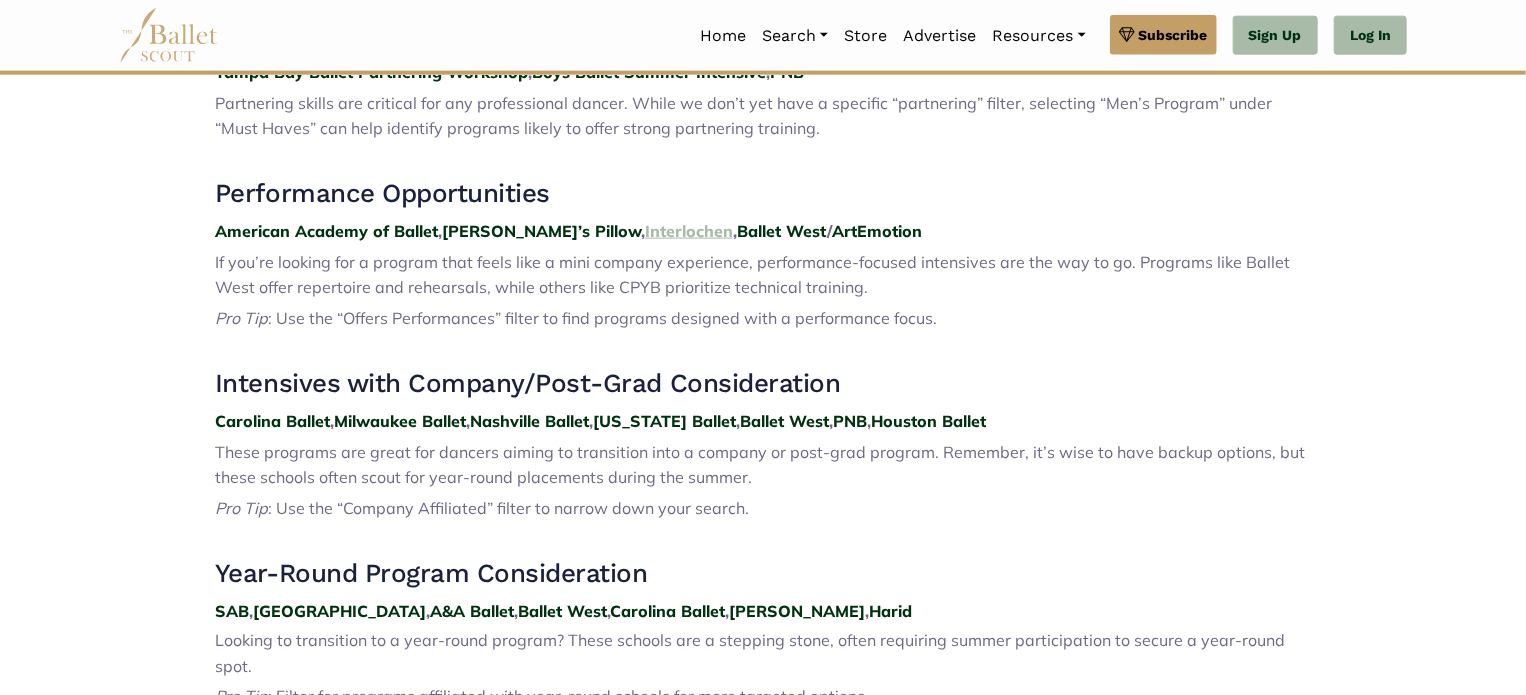 click on "Interlochen" at bounding box center [689, 231] 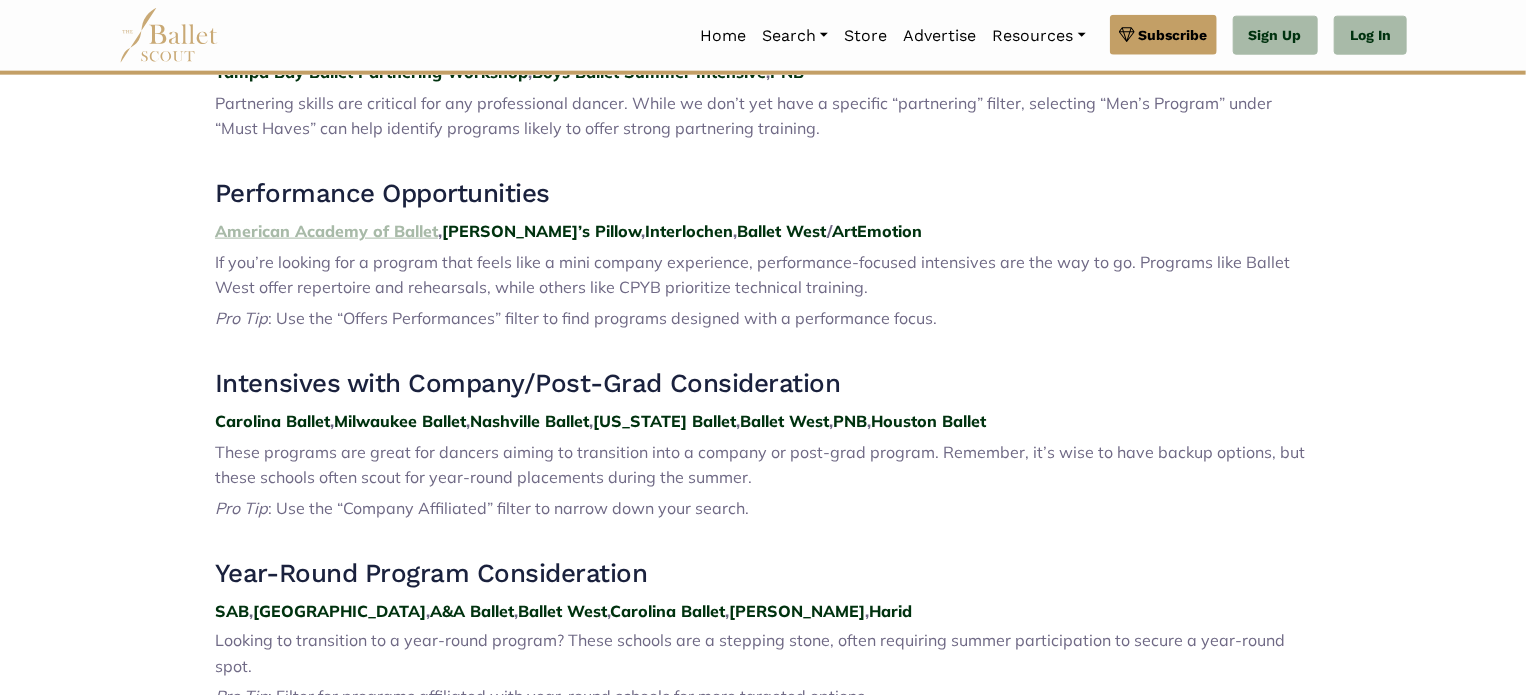 click on "American Academy of Ballet" at bounding box center (326, 231) 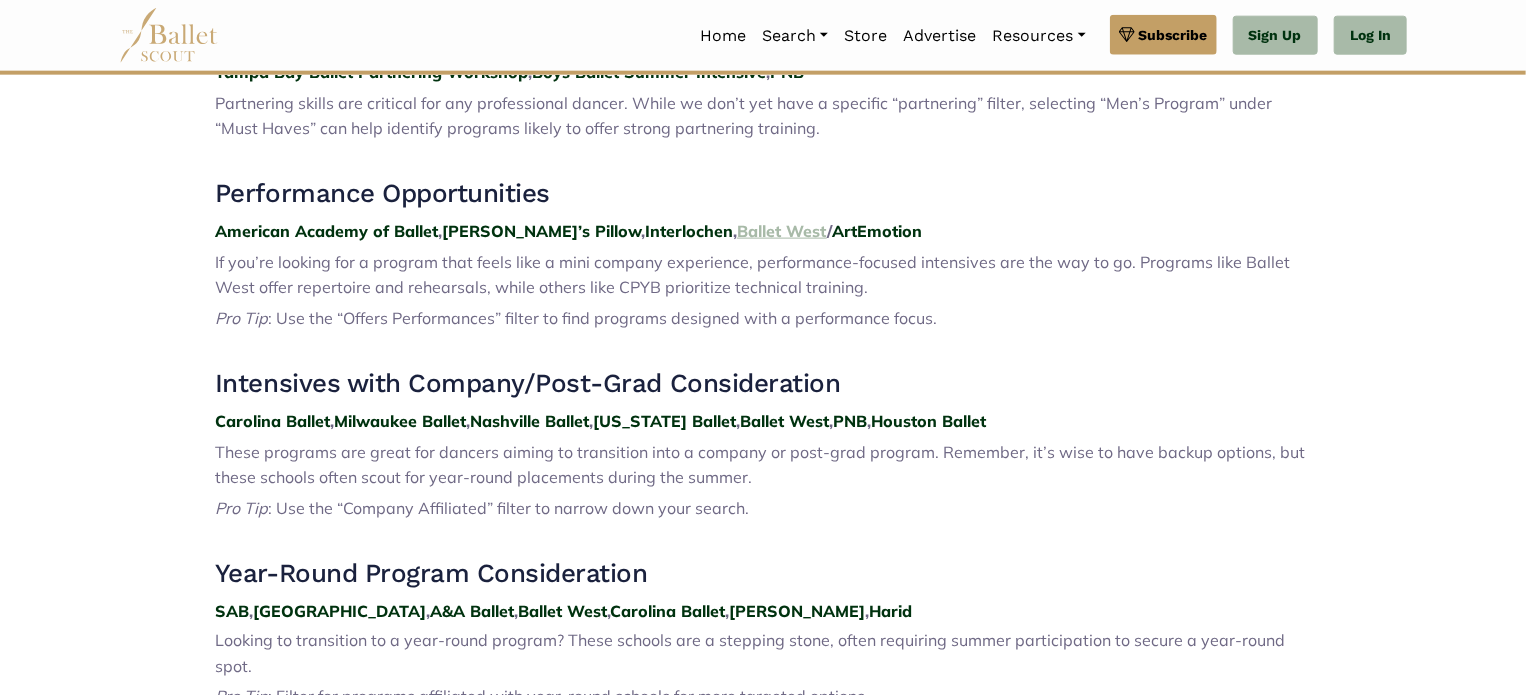 click on "Ballet West" at bounding box center (782, 231) 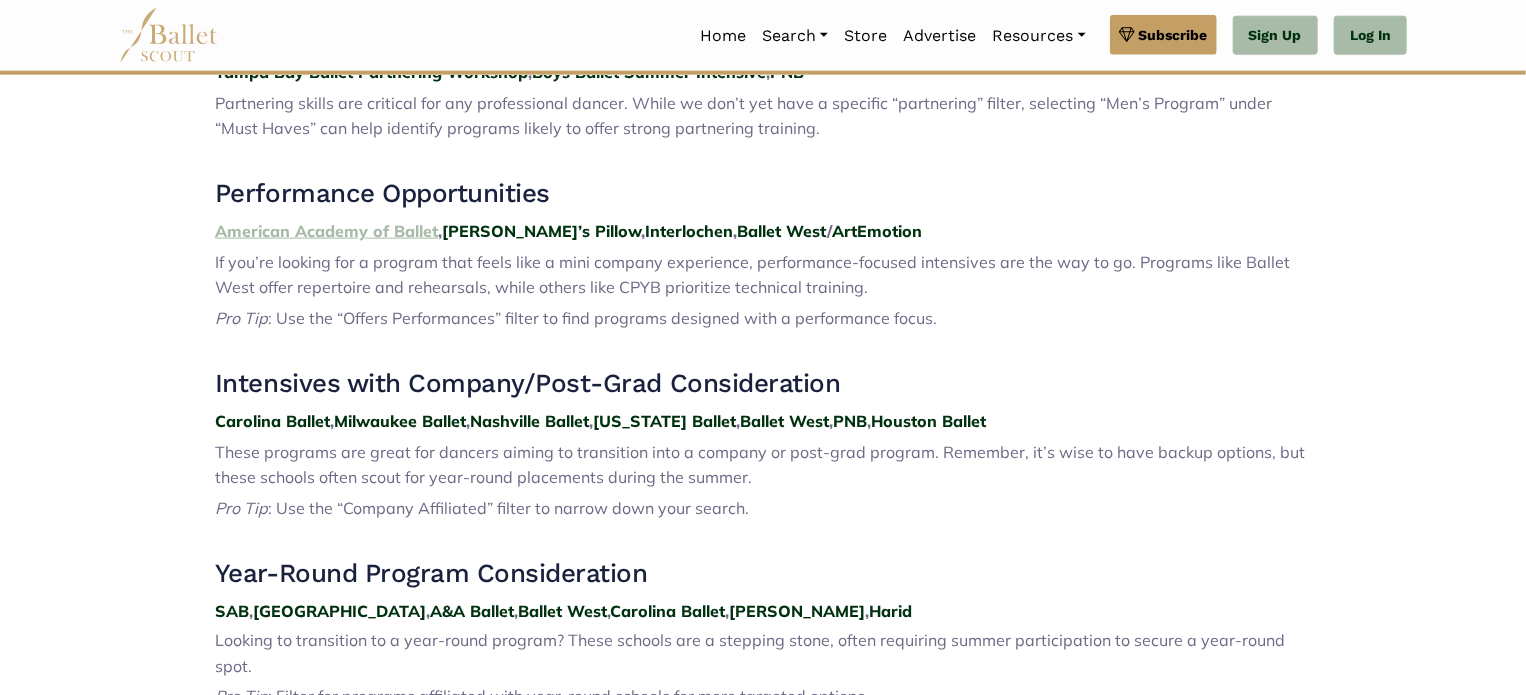 click on "American Academy of Ballet" at bounding box center [326, 231] 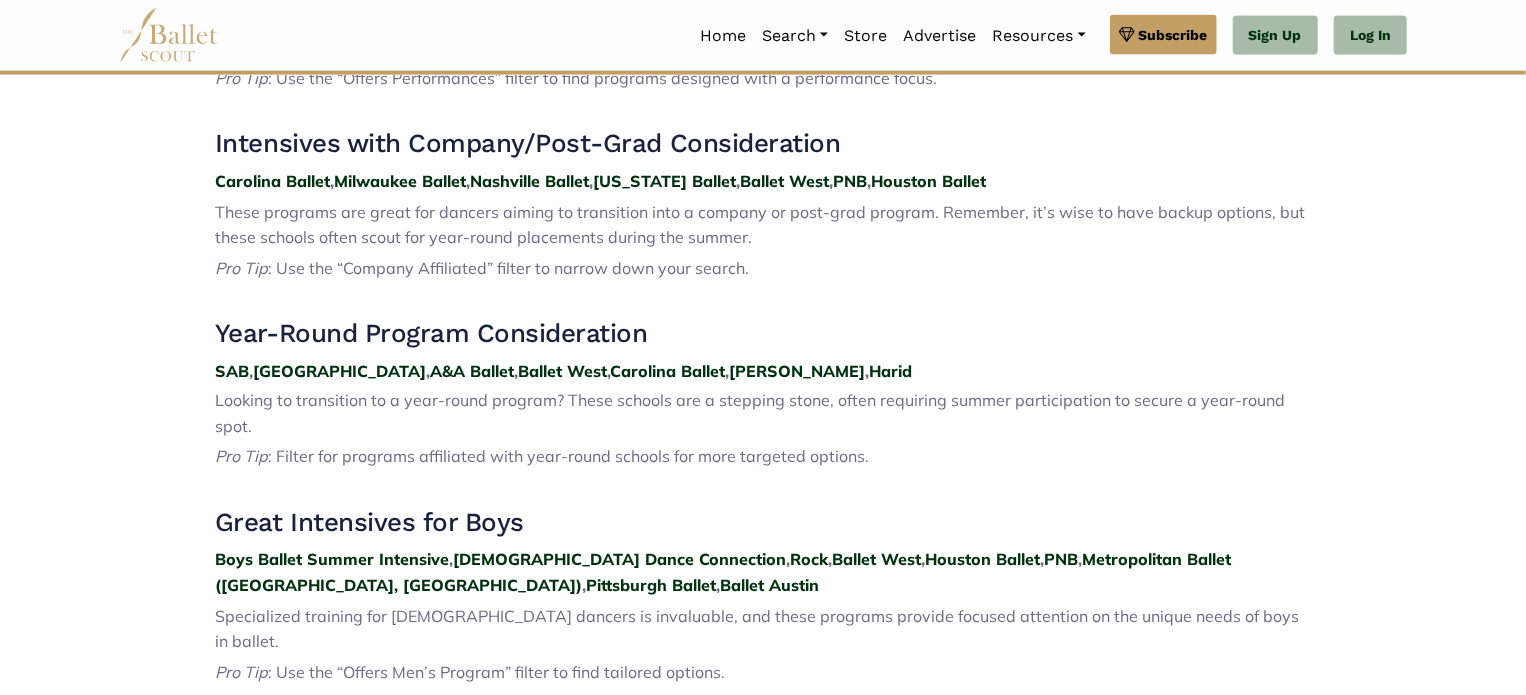 scroll, scrollTop: 1560, scrollLeft: 0, axis: vertical 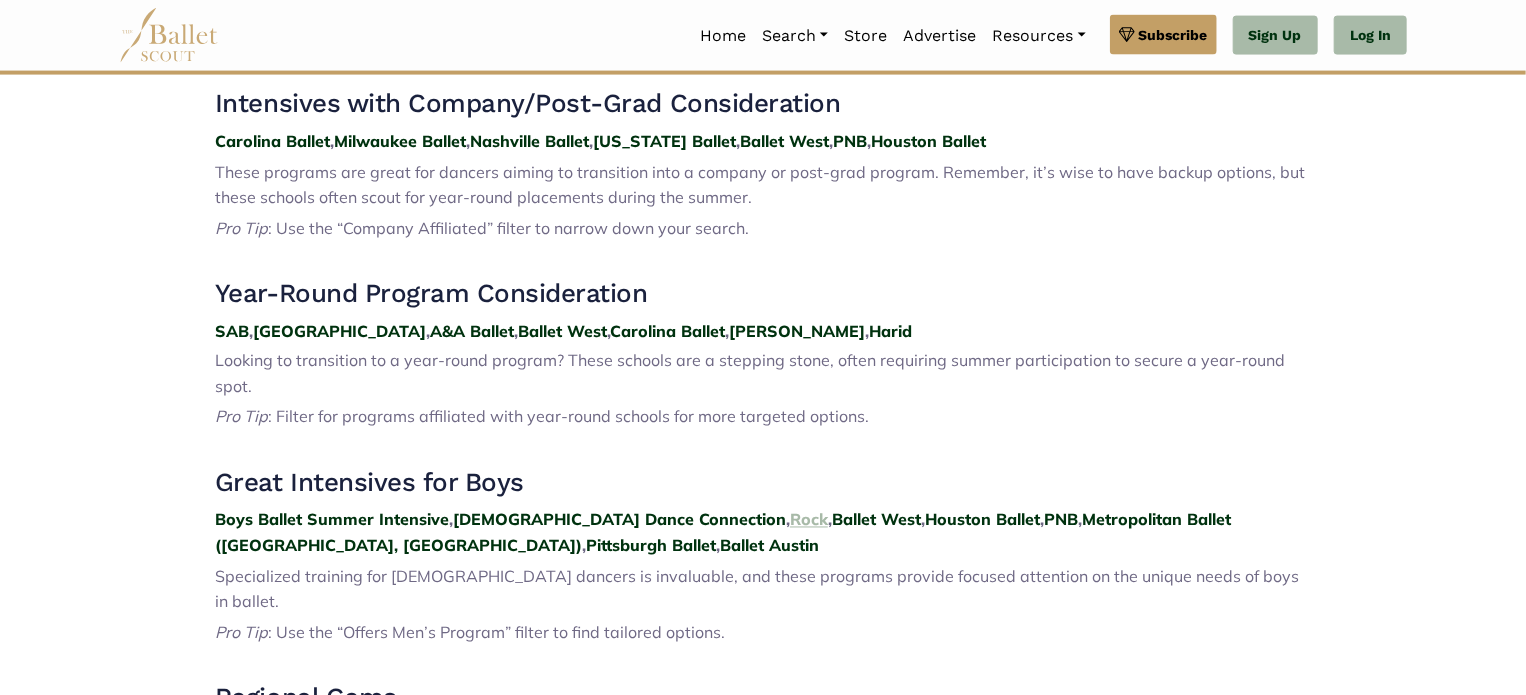 click on "Rock" at bounding box center (809, 520) 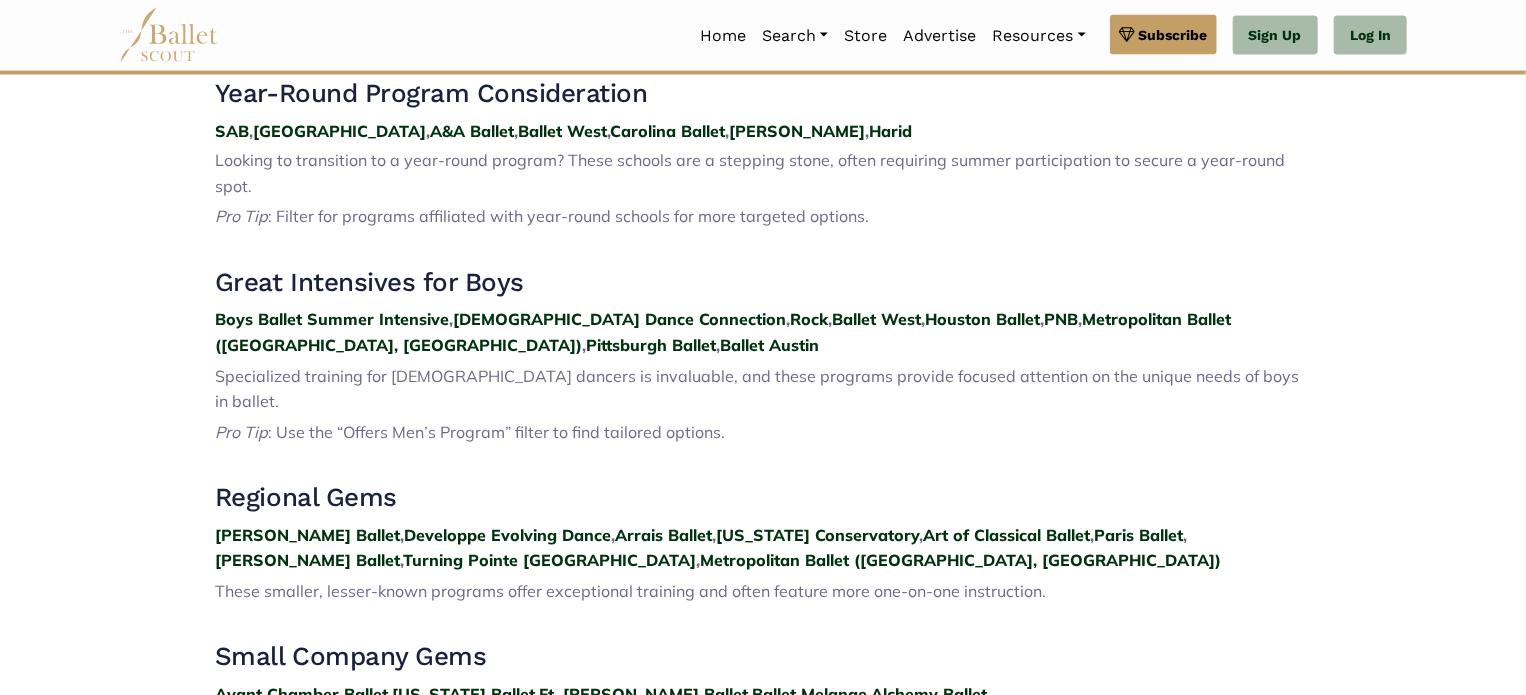 scroll, scrollTop: 1800, scrollLeft: 0, axis: vertical 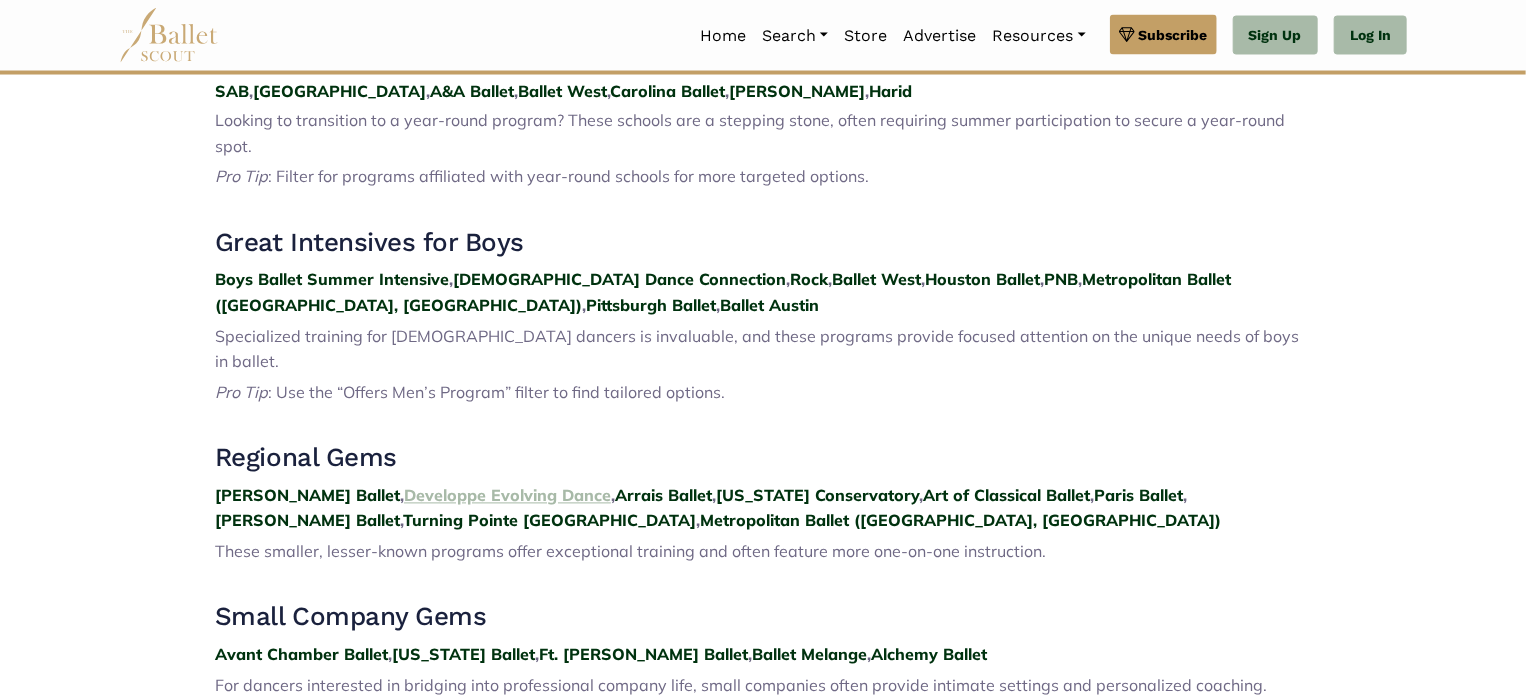 click on "Developpe Evolving Dance" at bounding box center [507, 496] 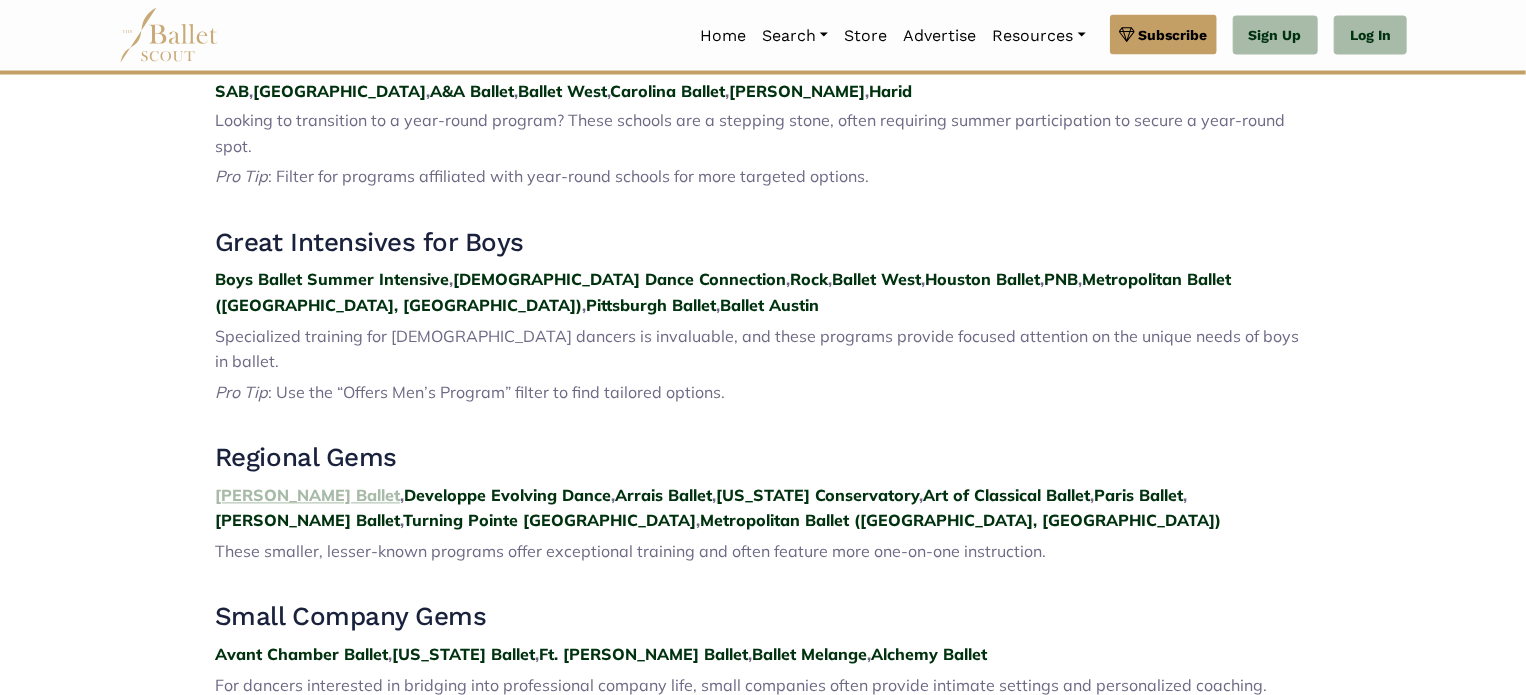 click on "Neglia Ballet" at bounding box center [307, 496] 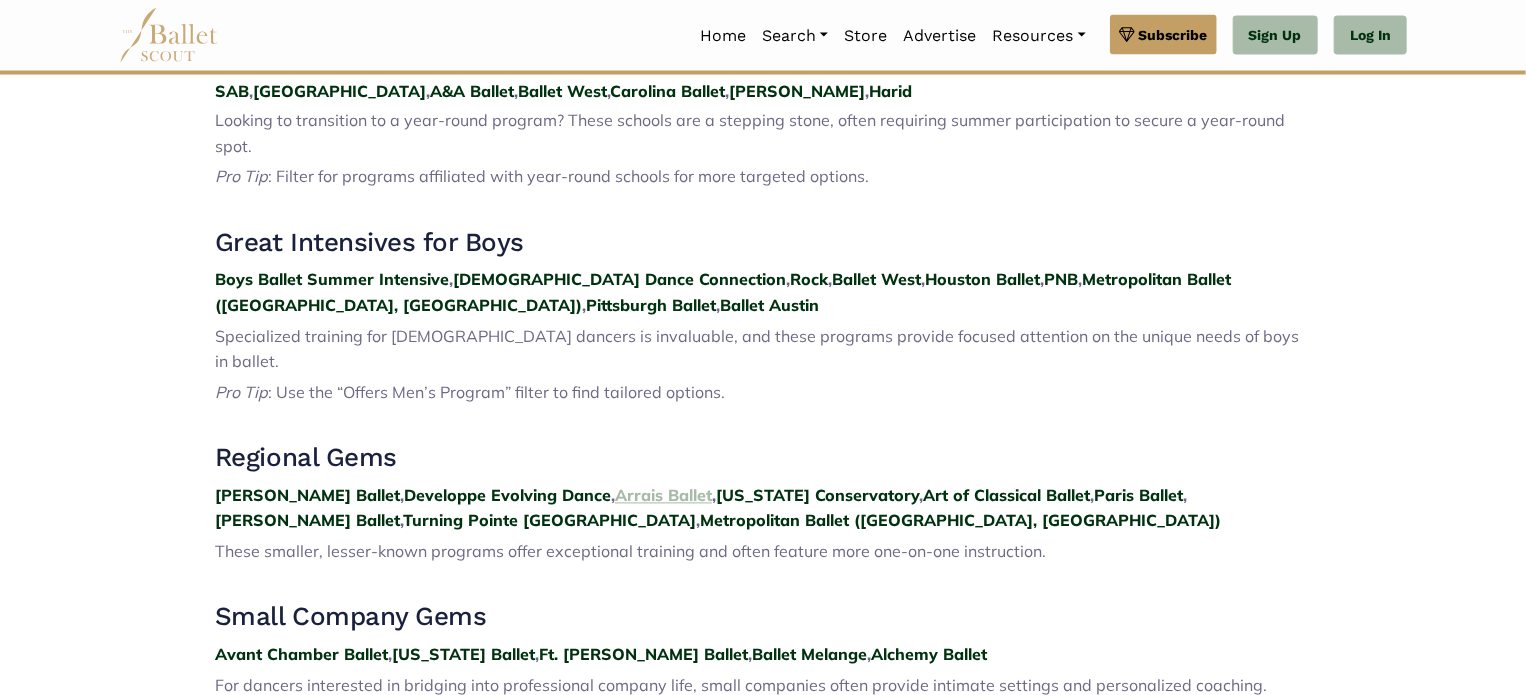click on "Arrais Ballet" at bounding box center (663, 496) 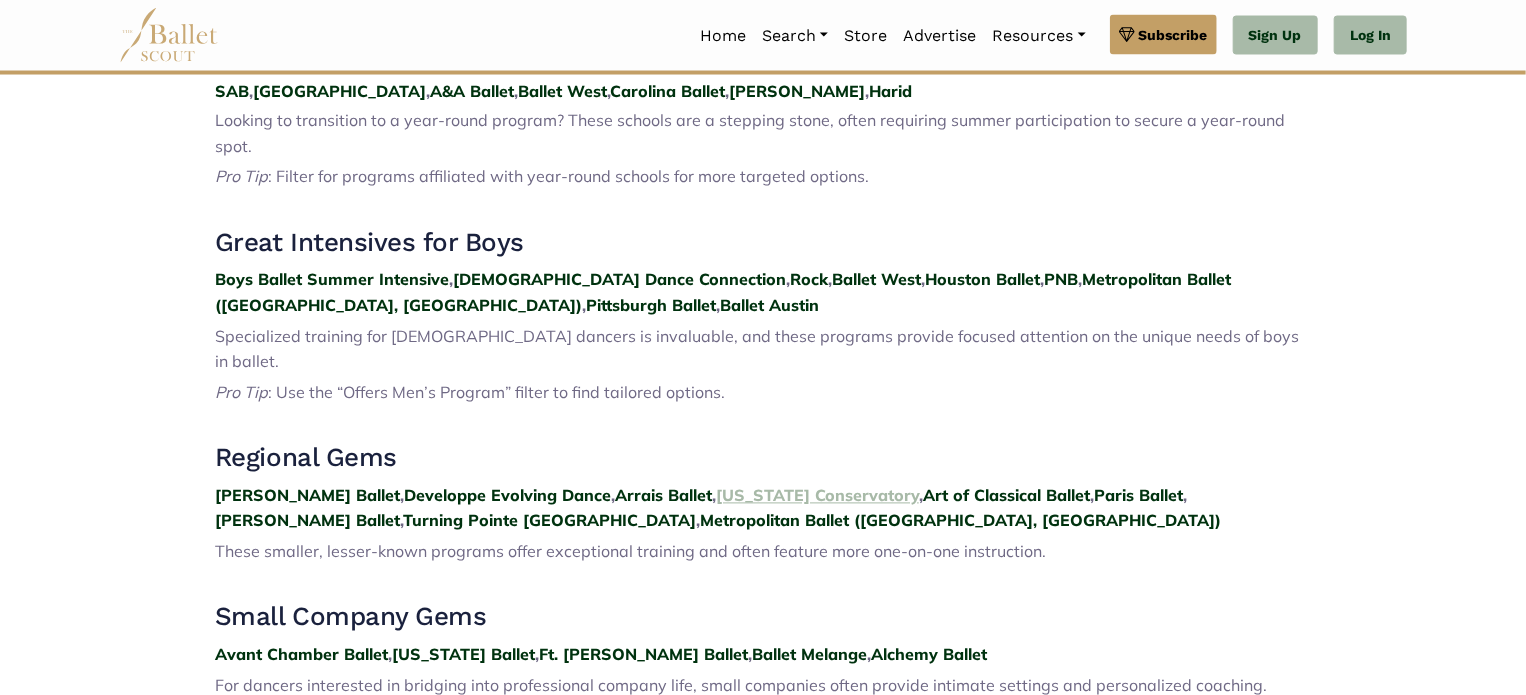 click on "Colorado Conservatory" at bounding box center [817, 496] 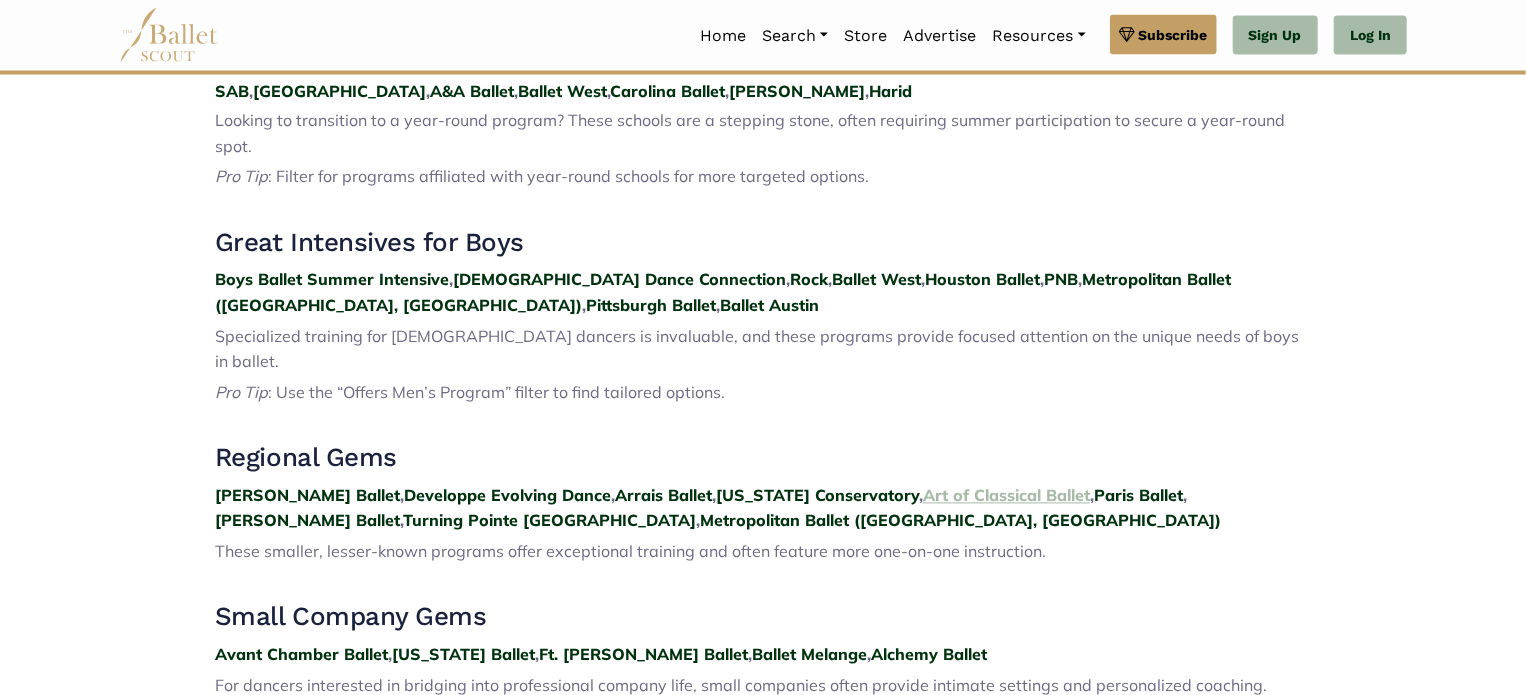 click on "Art of Classical Ballet" at bounding box center (1006, 496) 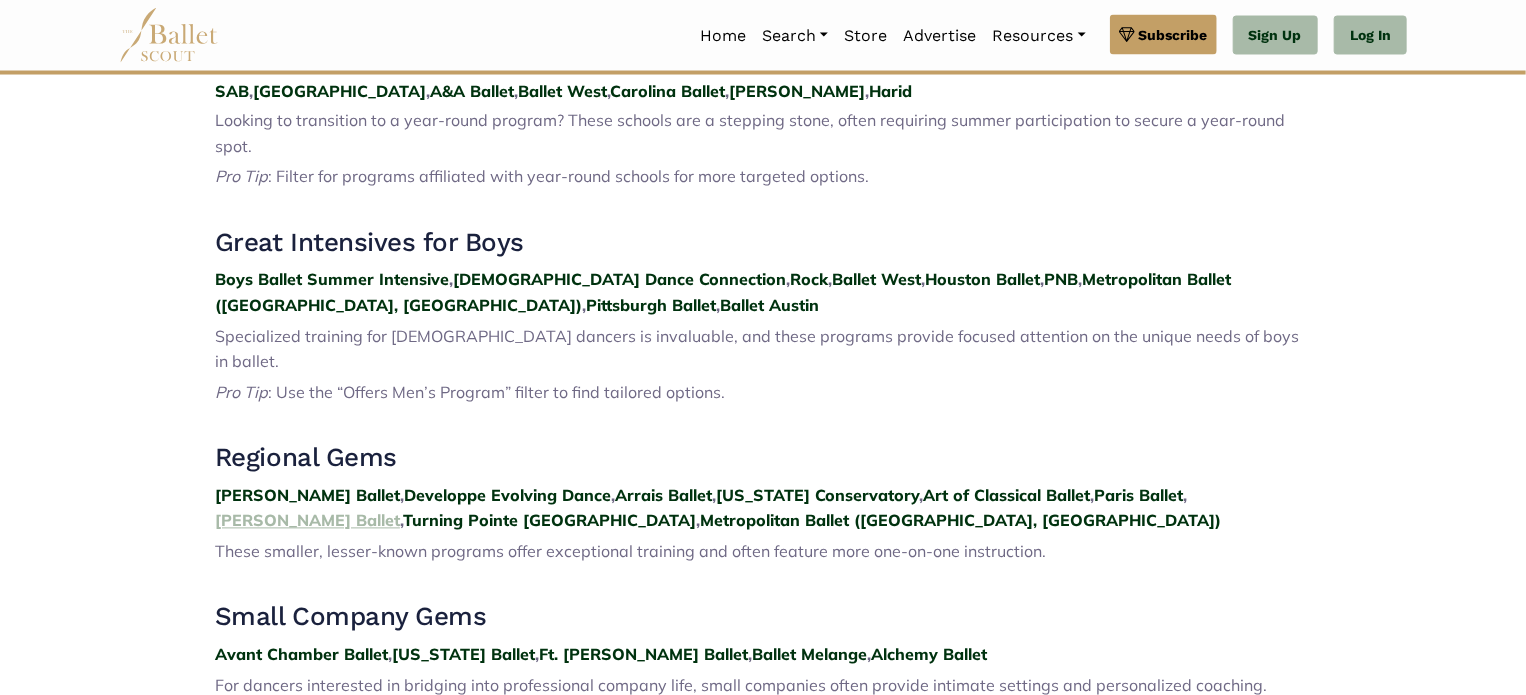 click on "DeCruz Ballet" at bounding box center [307, 521] 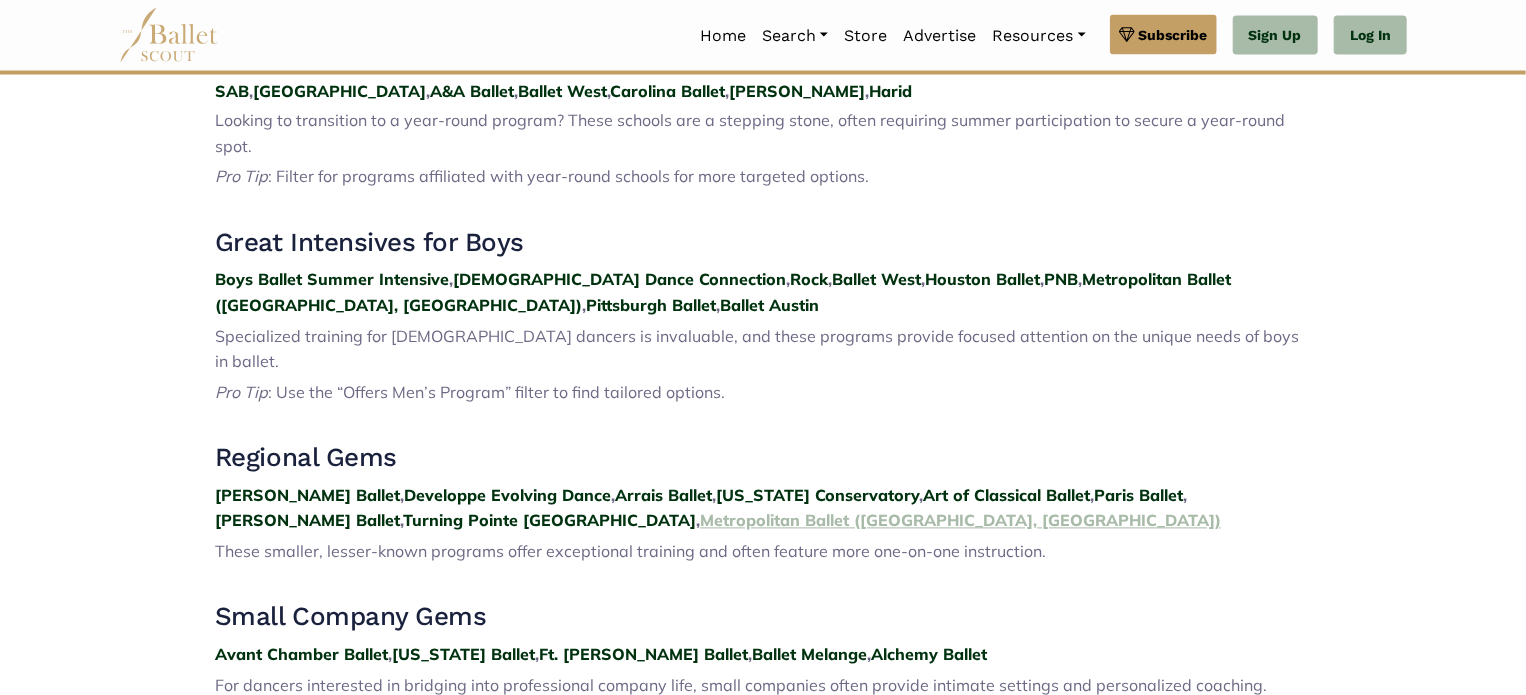 click on "Metropolitan Ballet (Jenkintown, PA)" at bounding box center [960, 521] 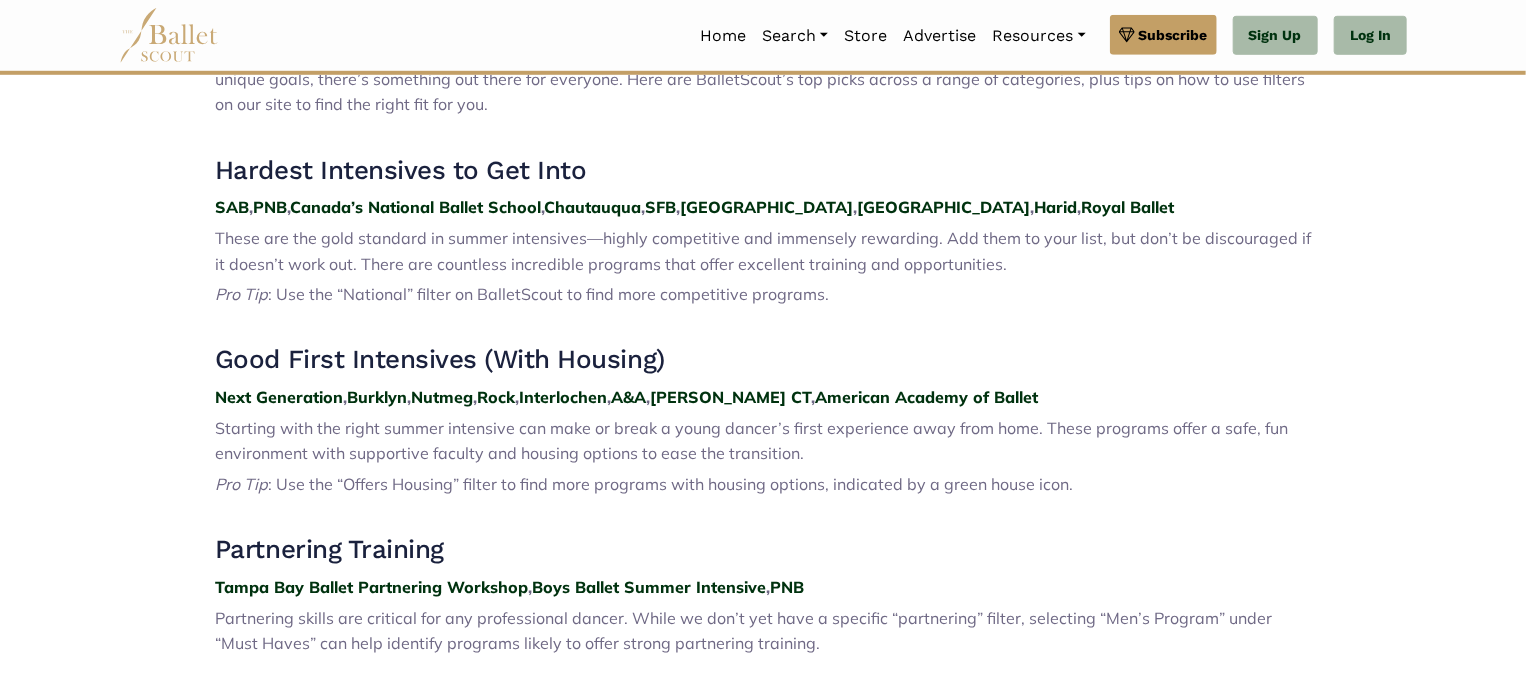scroll, scrollTop: 760, scrollLeft: 0, axis: vertical 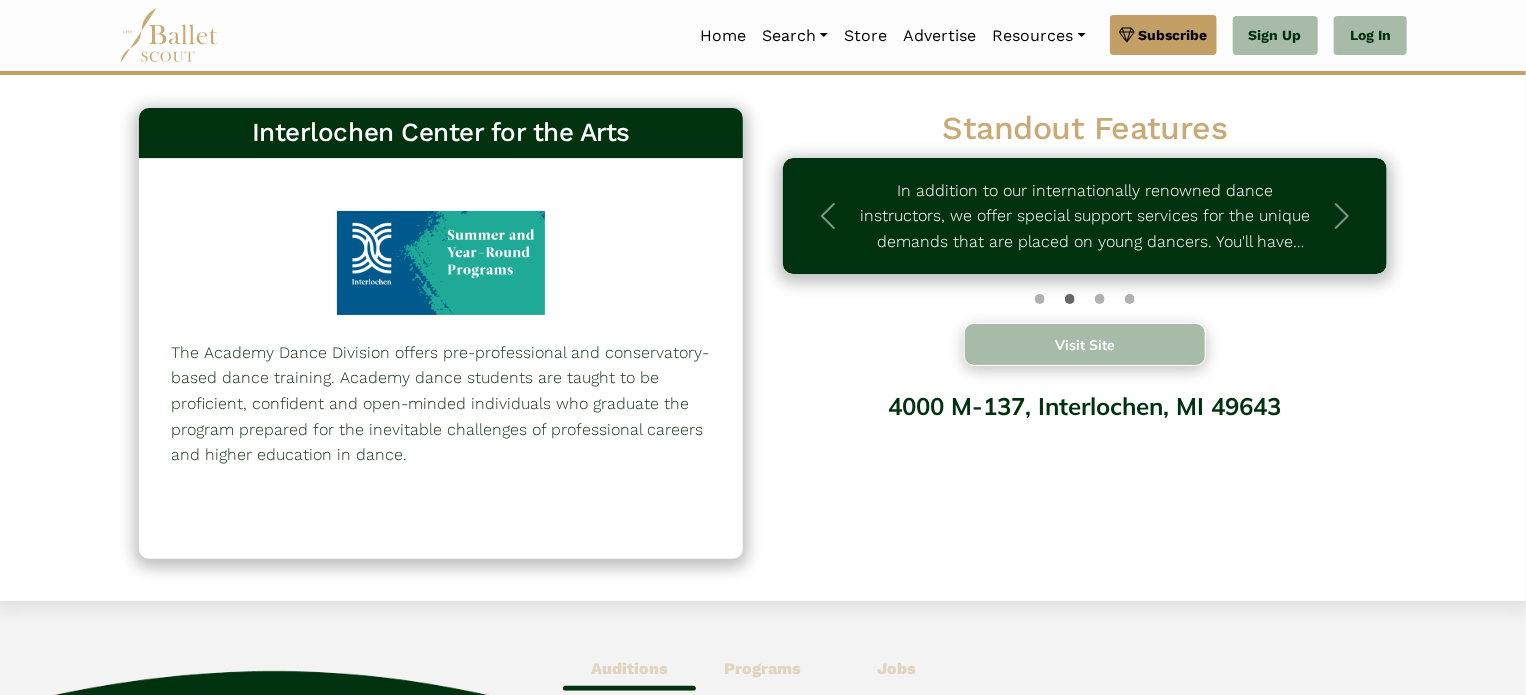 click on "Visit Site" at bounding box center [1085, 344] 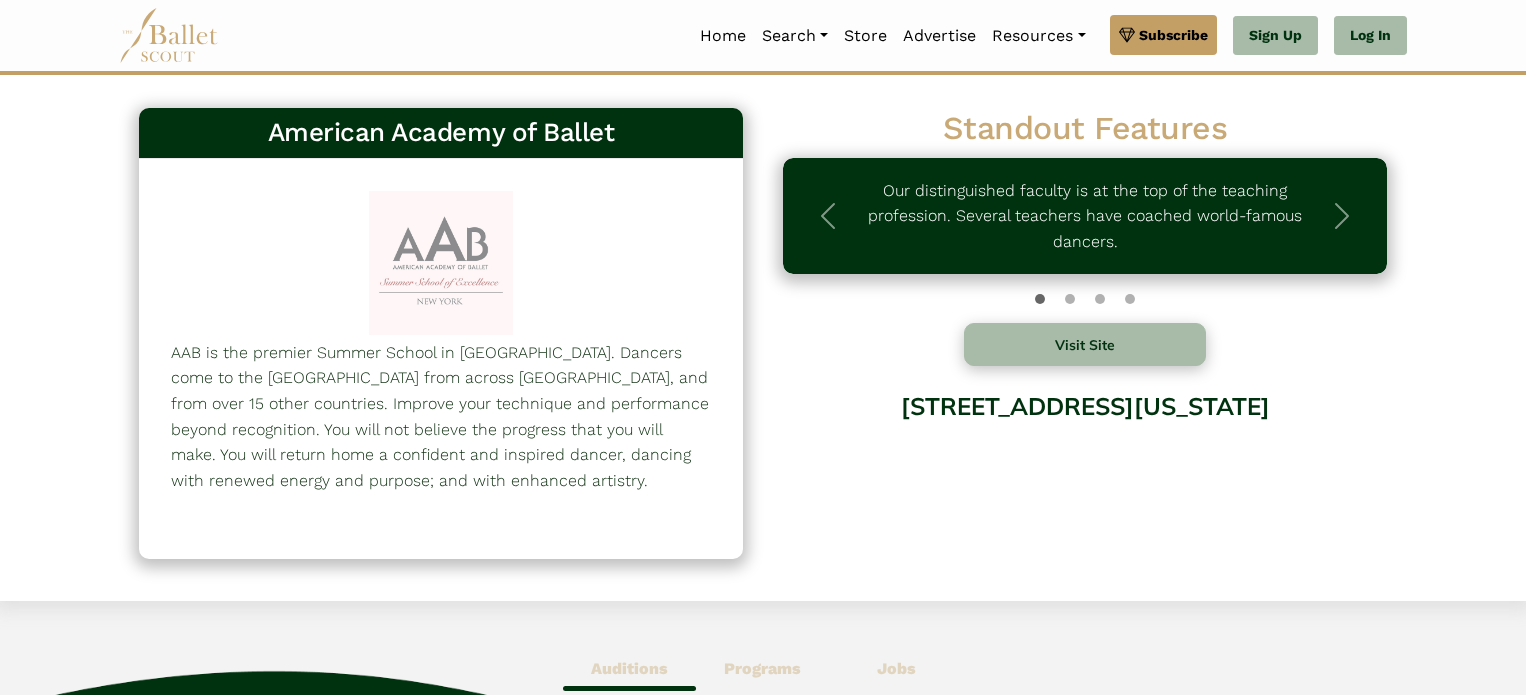scroll, scrollTop: 0, scrollLeft: 0, axis: both 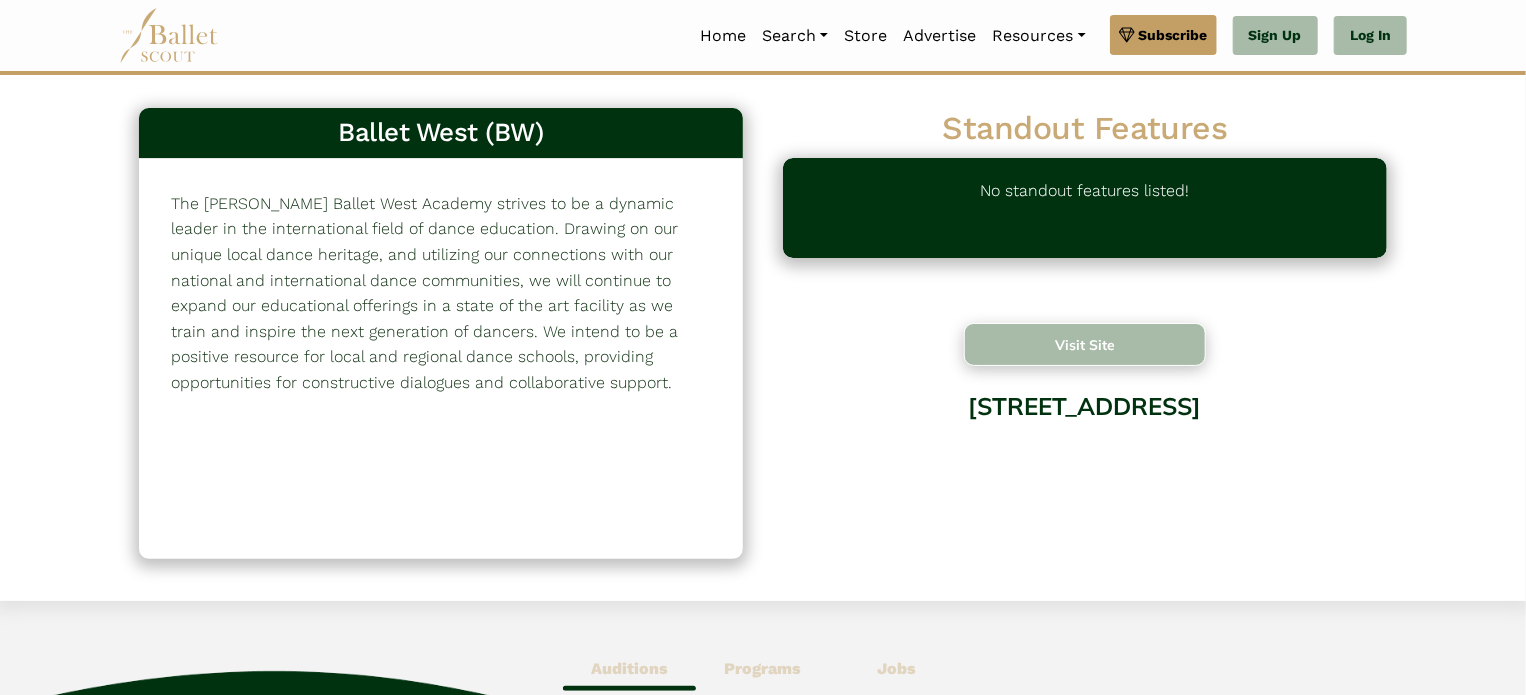 click on "Visit Site" at bounding box center [1085, 344] 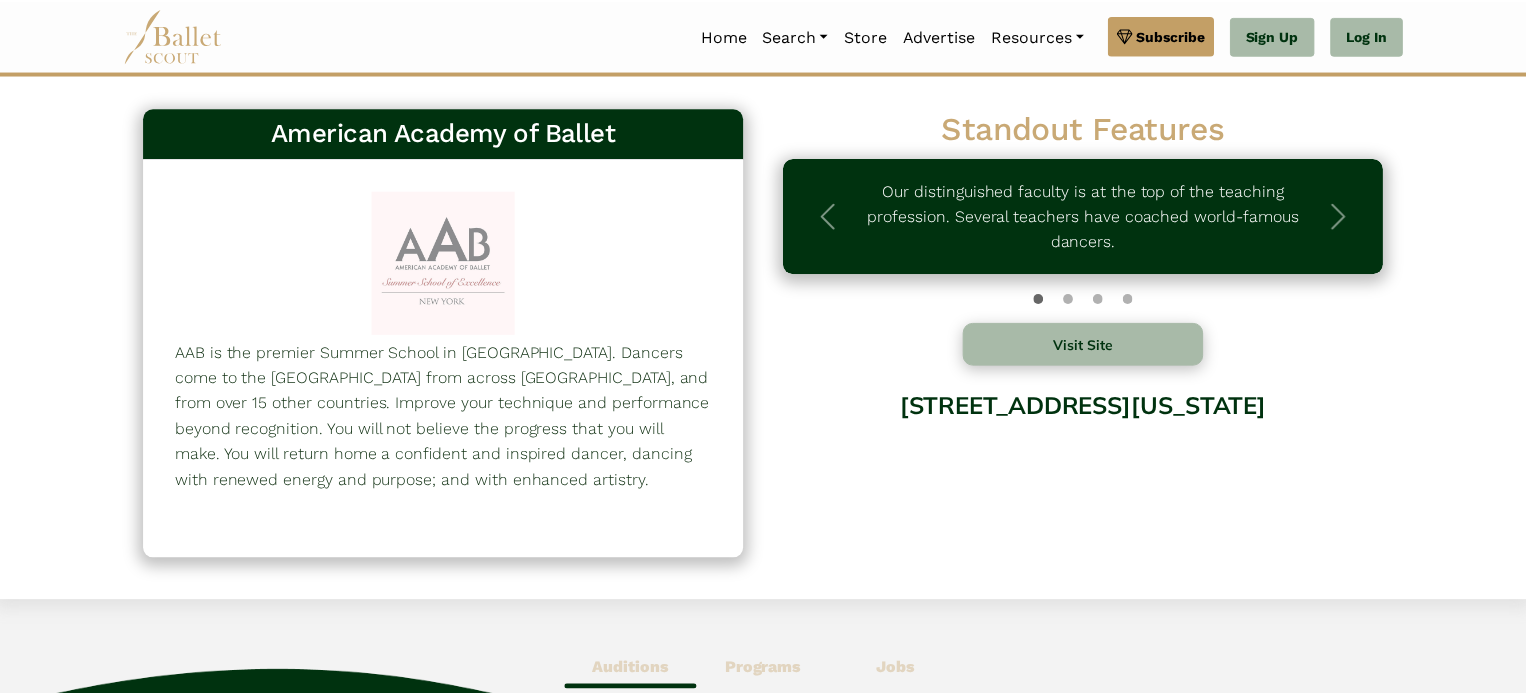 scroll, scrollTop: 0, scrollLeft: 0, axis: both 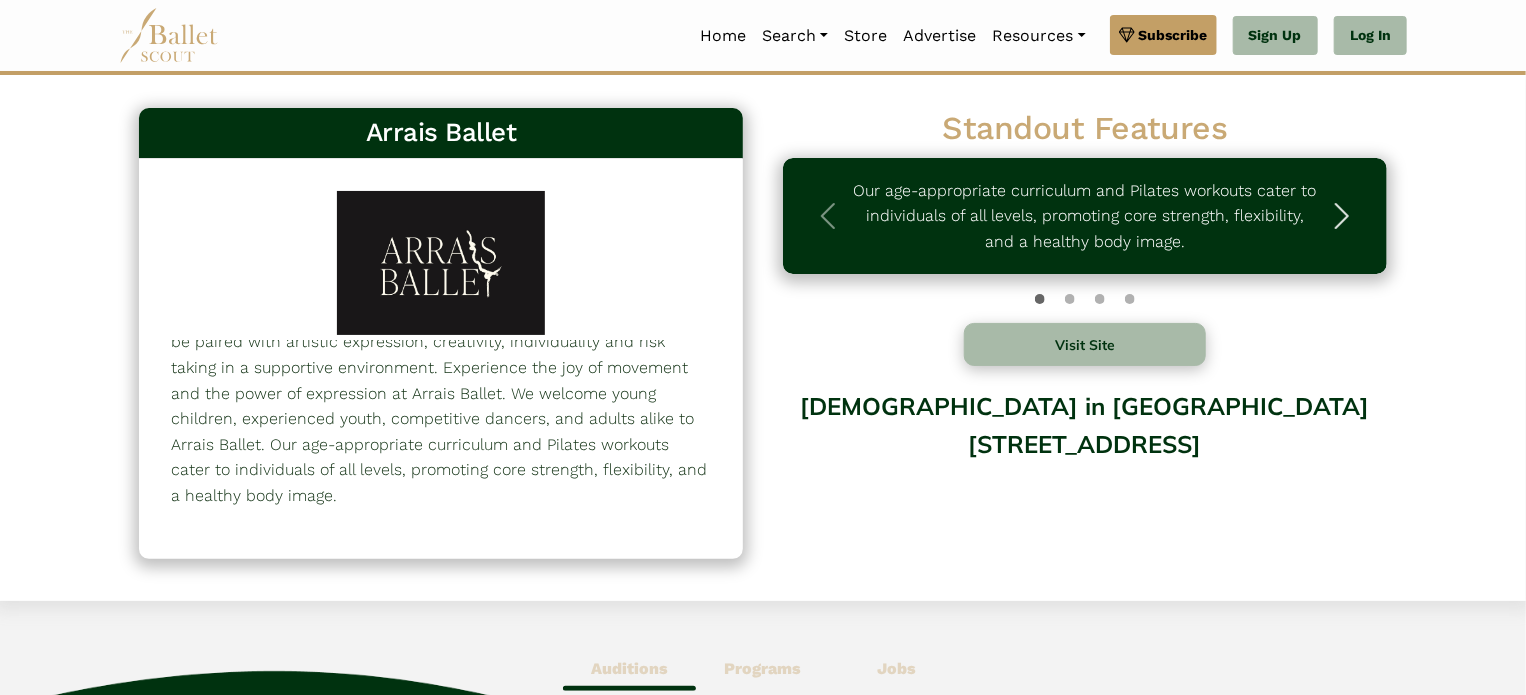 click at bounding box center [1342, 216] 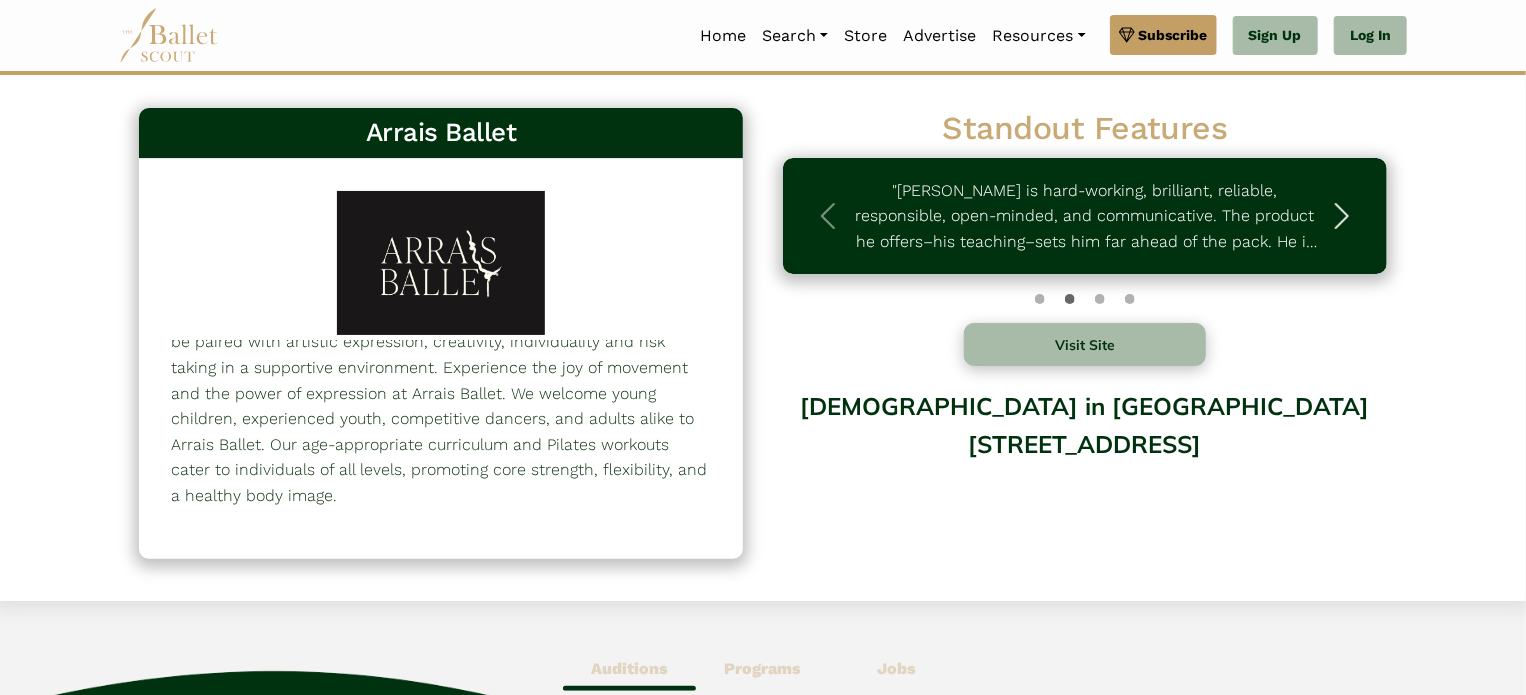 click at bounding box center (1342, 216) 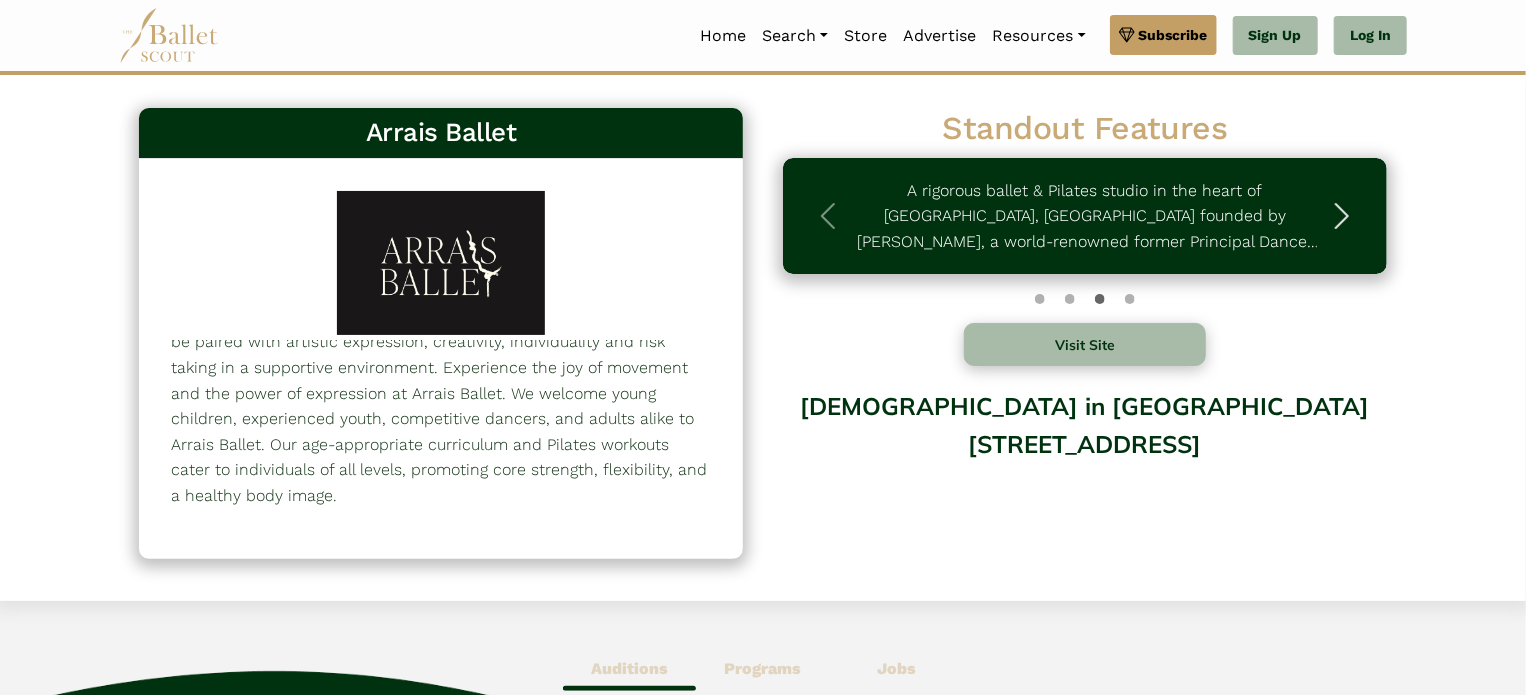 click at bounding box center (1342, 216) 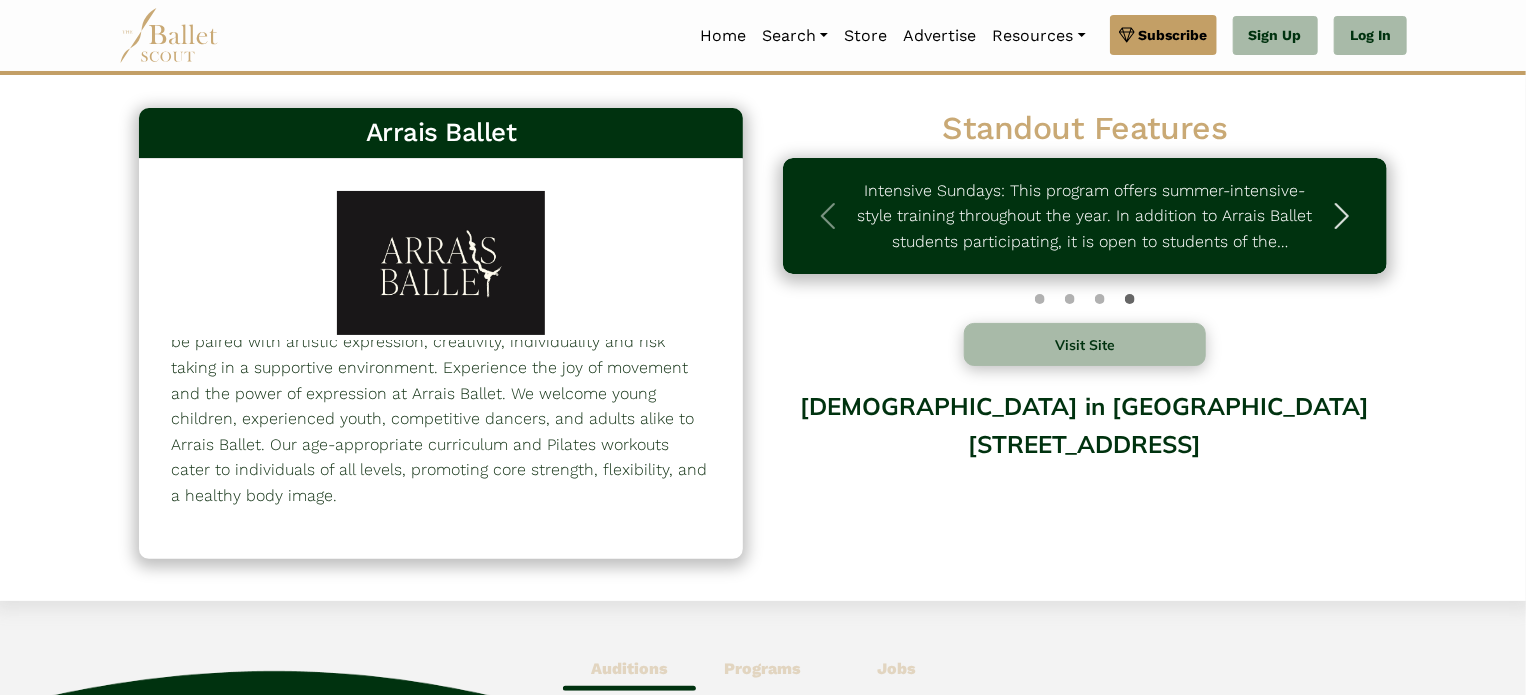 type 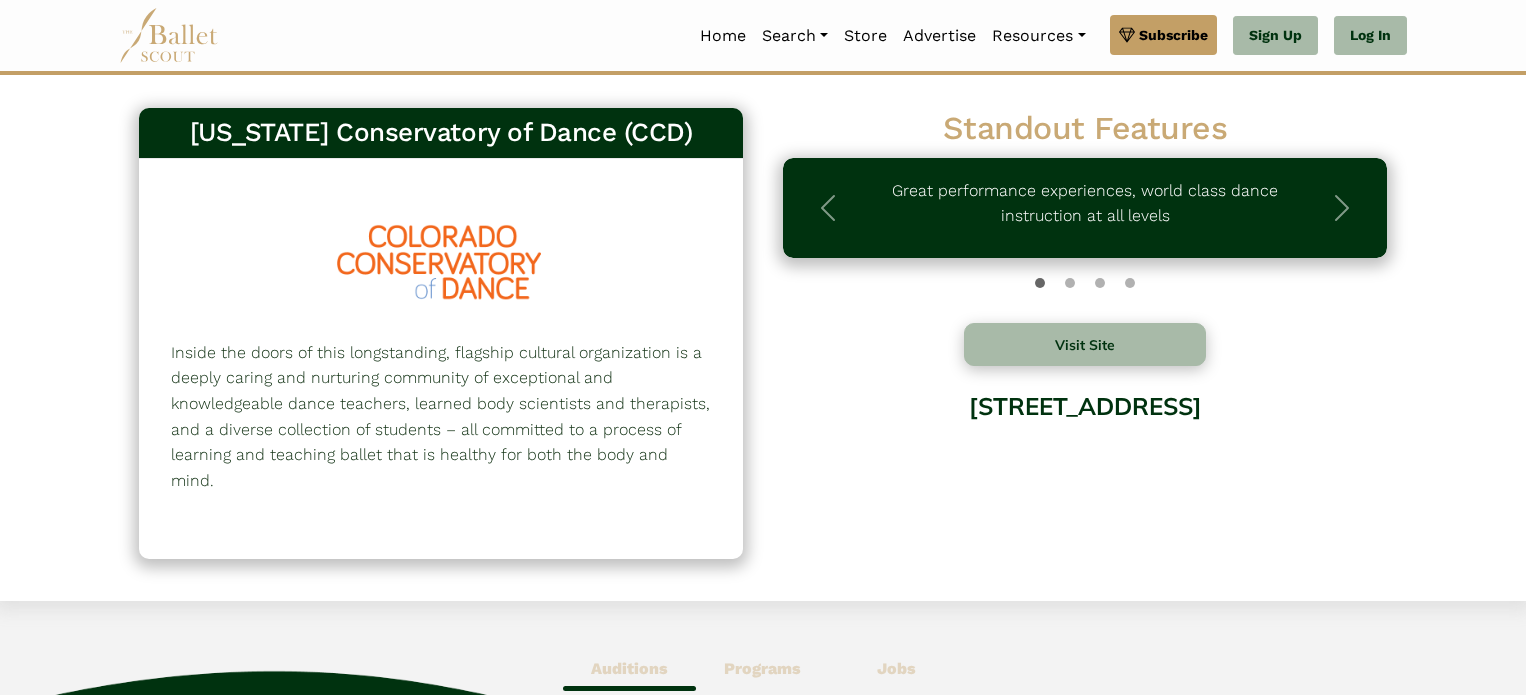 scroll, scrollTop: 0, scrollLeft: 0, axis: both 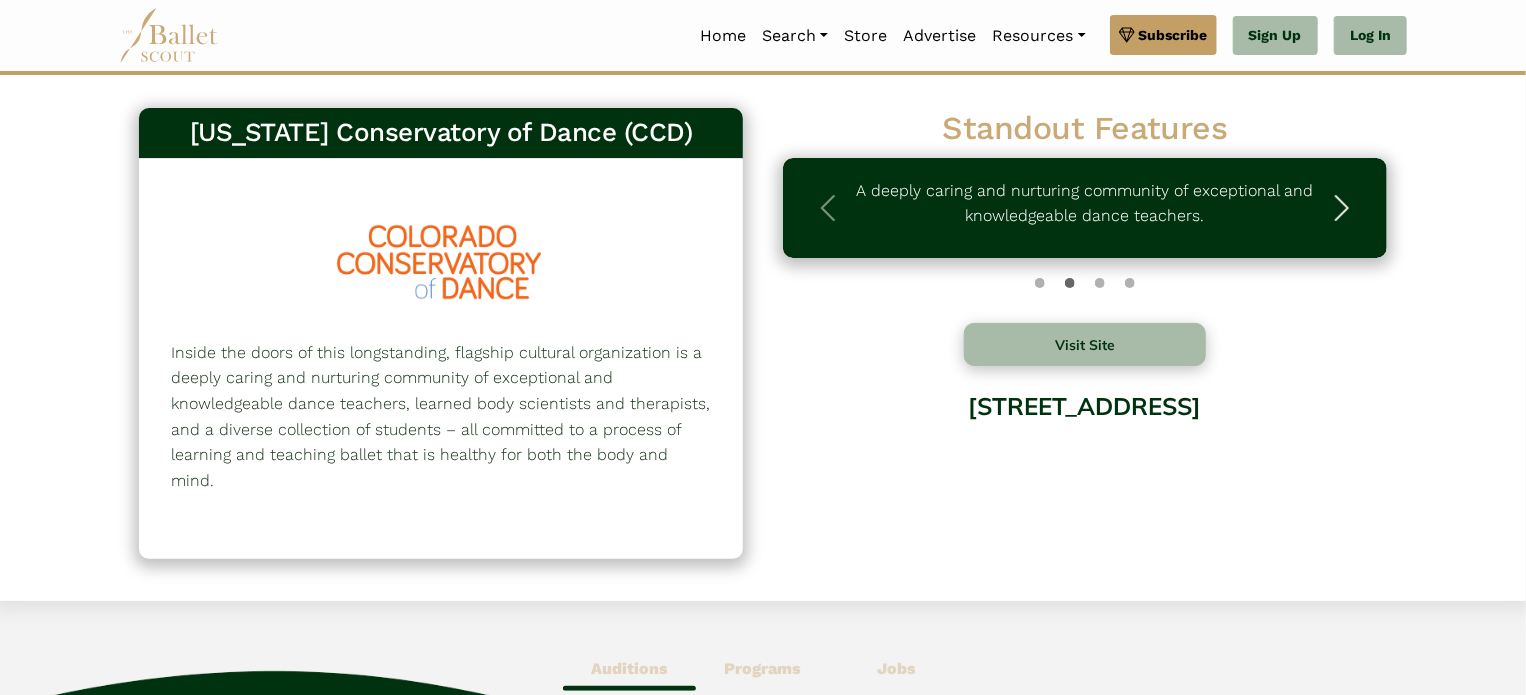 click at bounding box center [1342, 208] 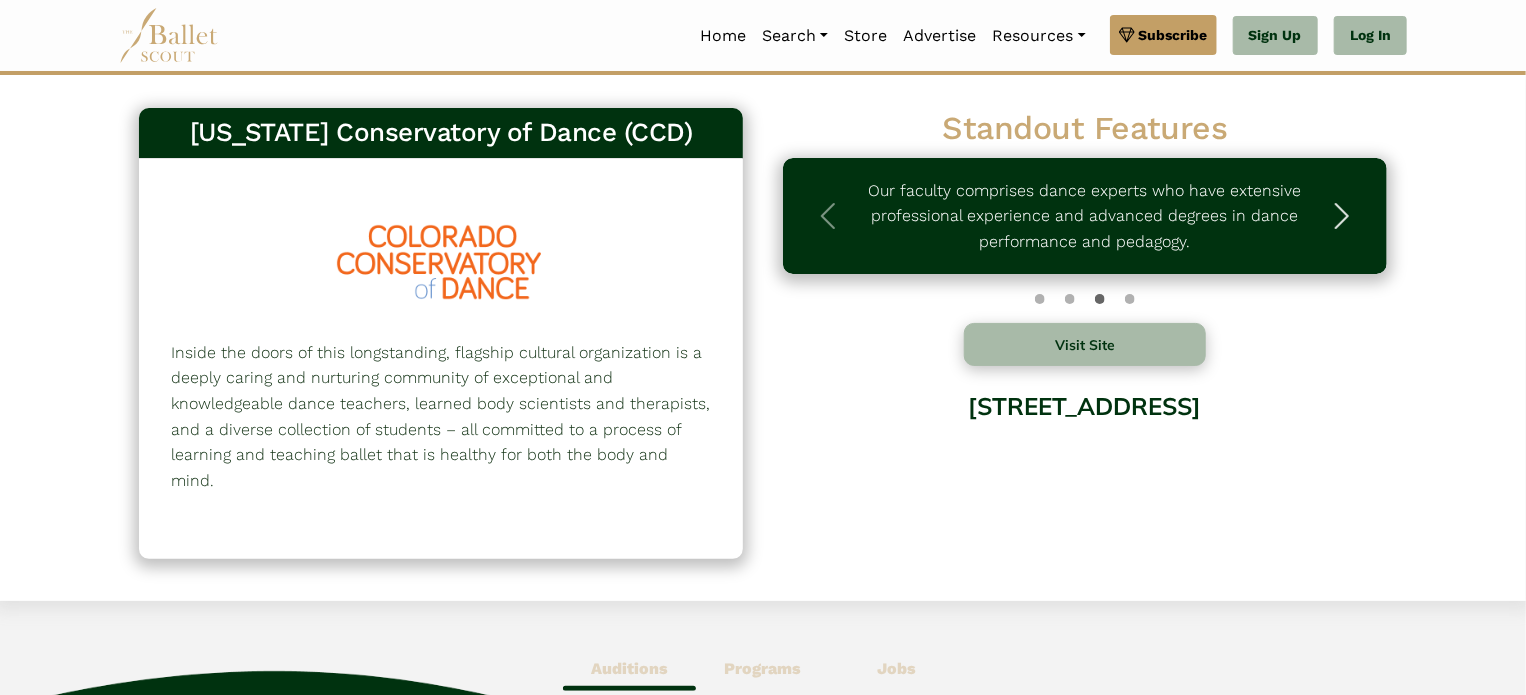 click at bounding box center [1342, 216] 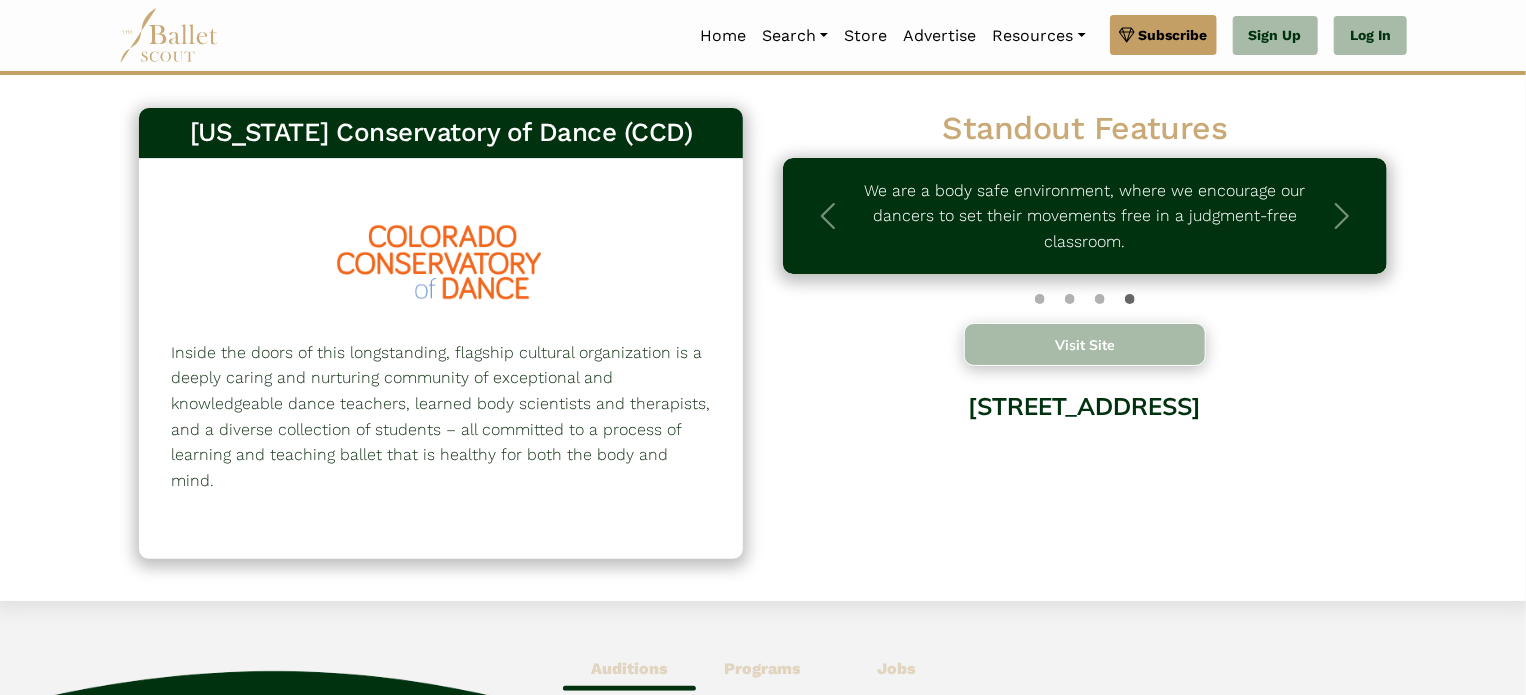 click on "Visit Site" at bounding box center [1085, 344] 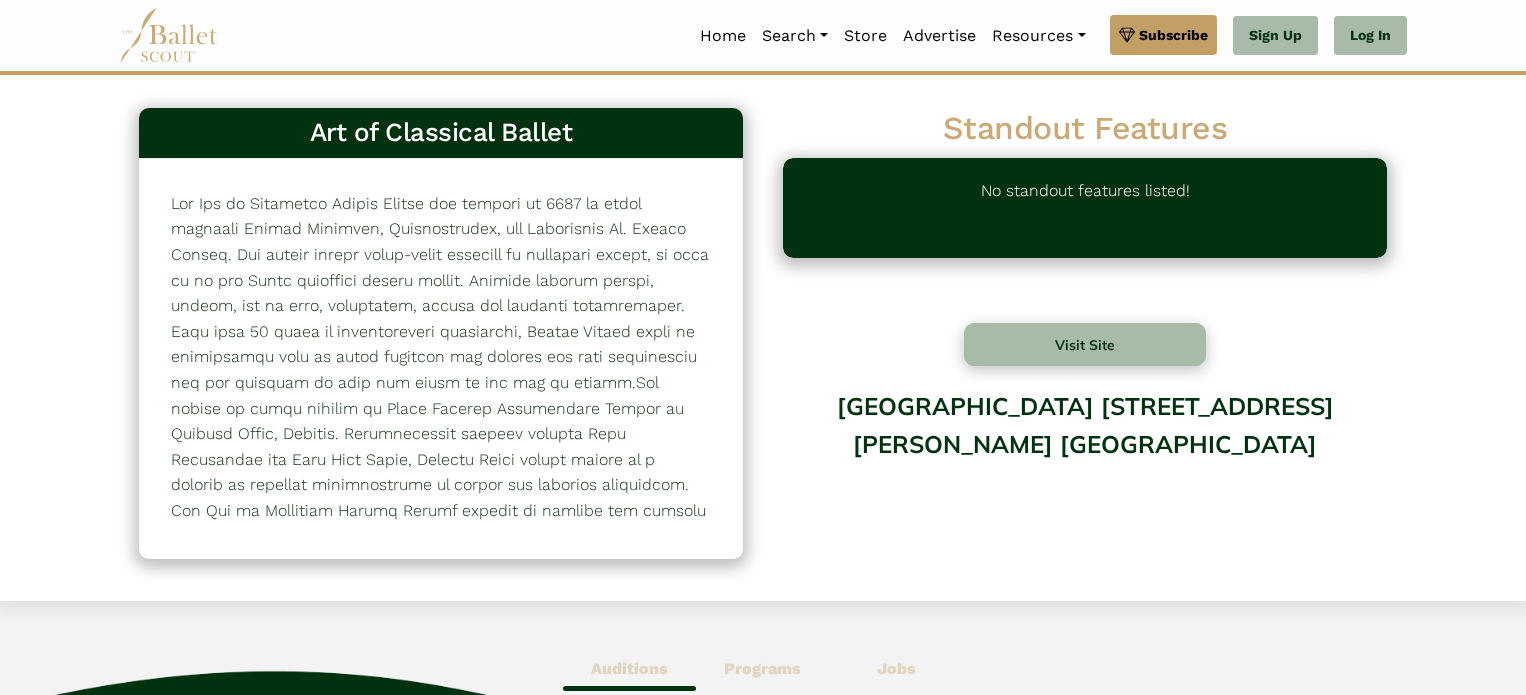 scroll, scrollTop: 0, scrollLeft: 0, axis: both 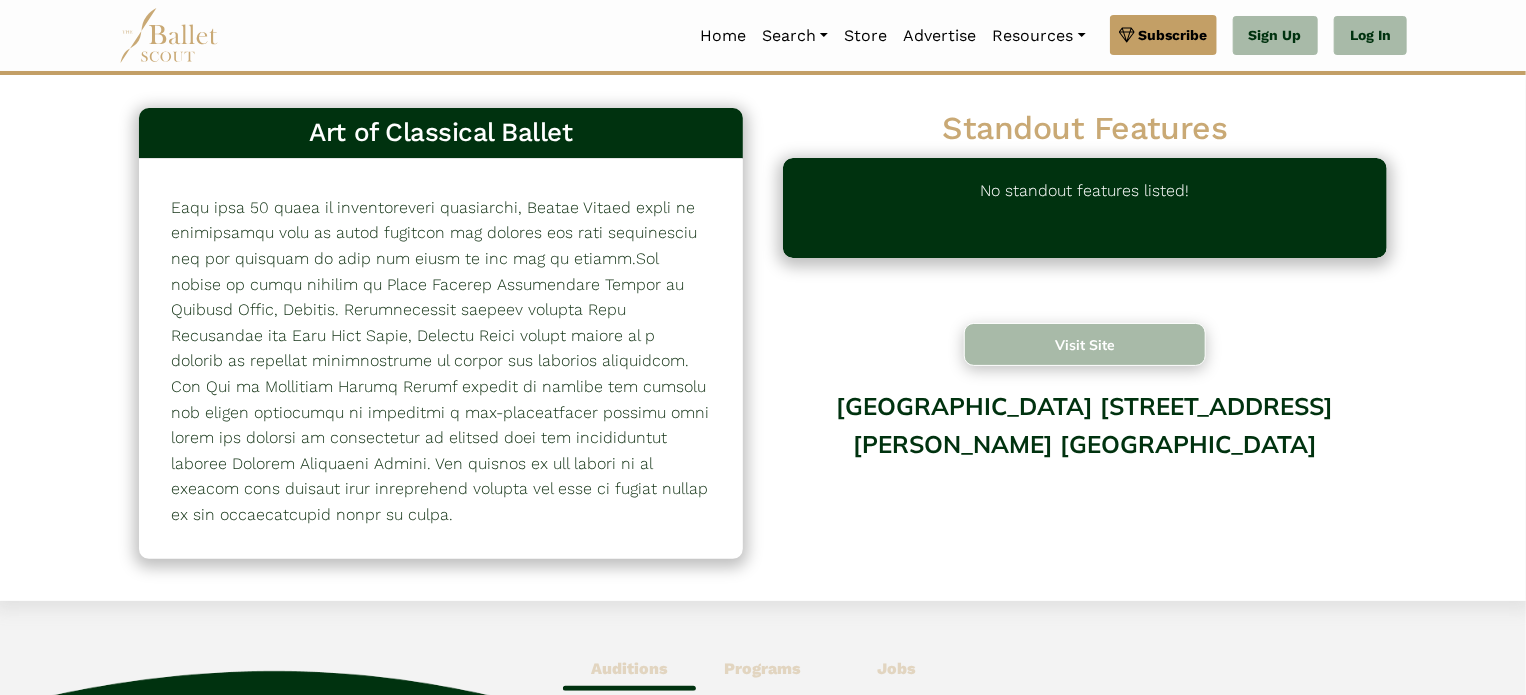 click on "Visit Site" at bounding box center [1085, 344] 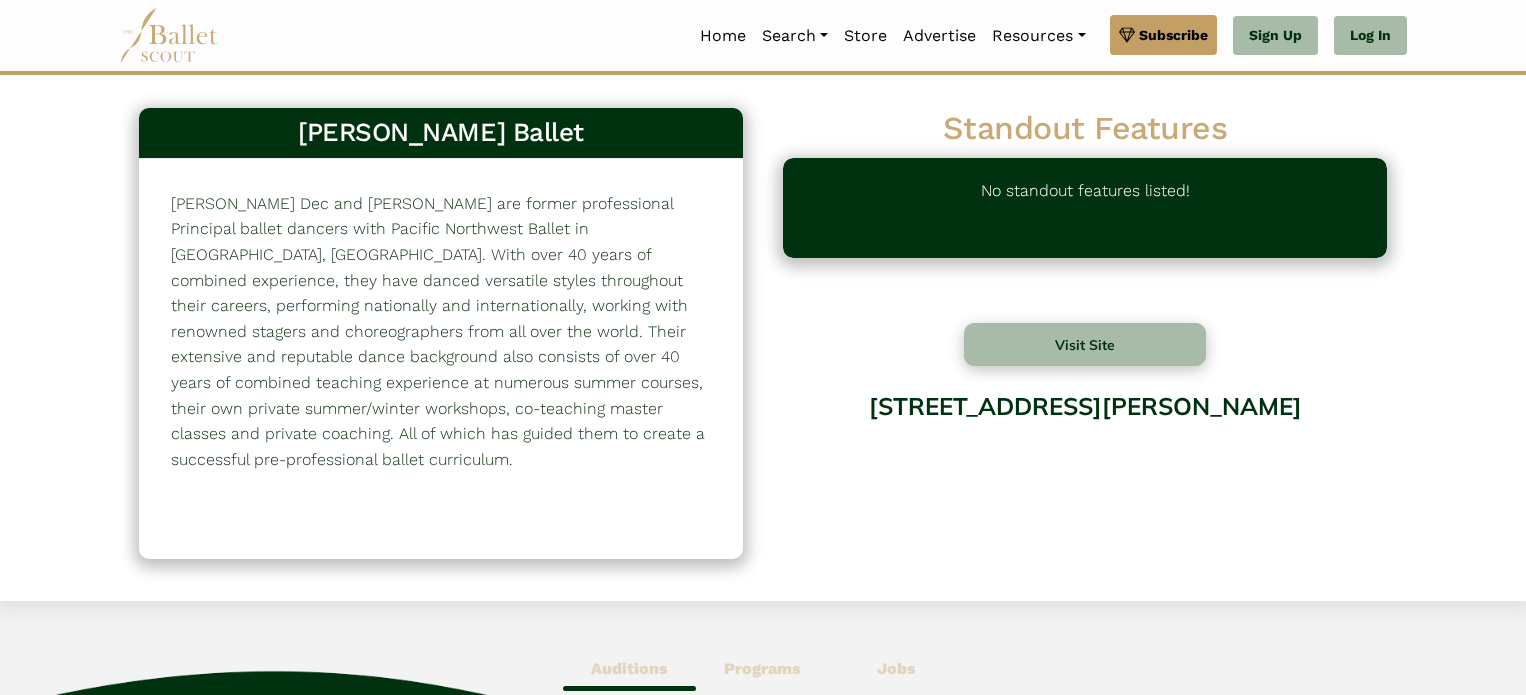 scroll, scrollTop: 0, scrollLeft: 0, axis: both 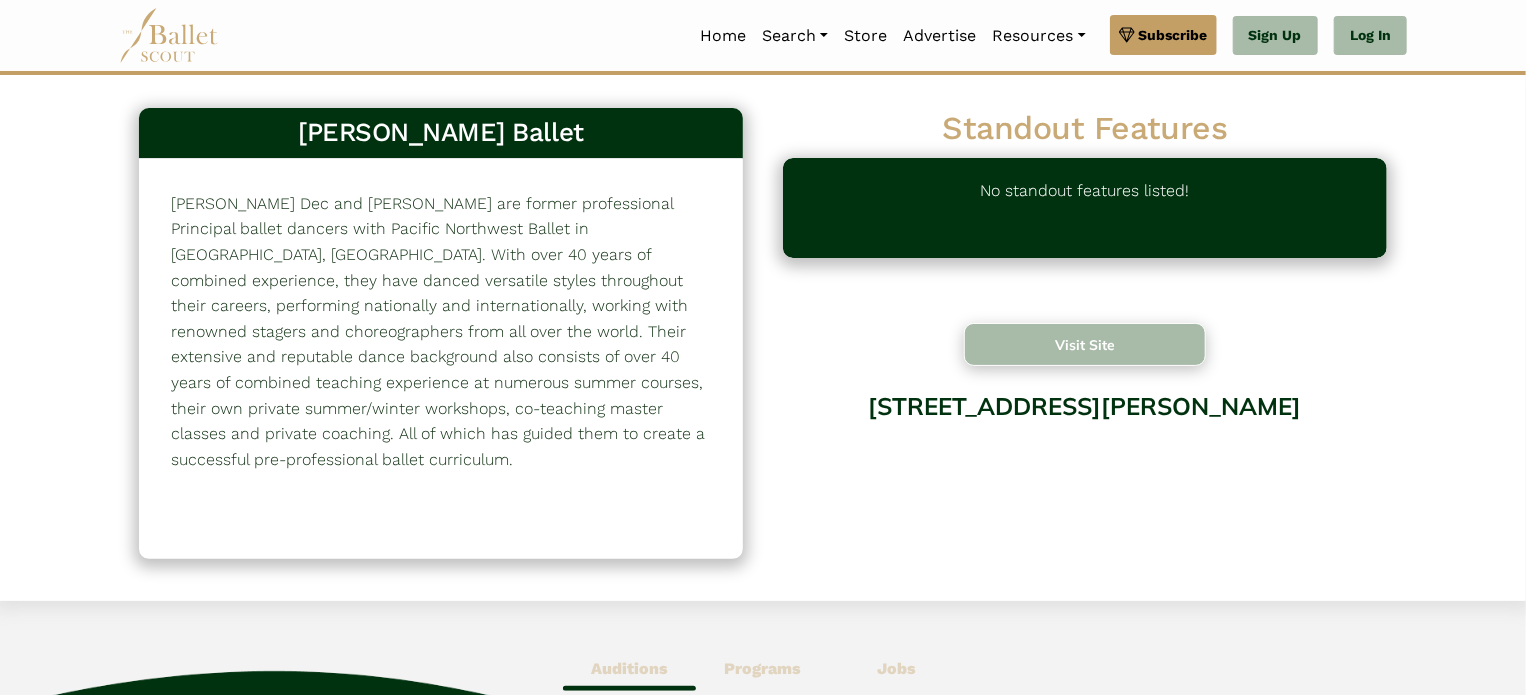 click on "Visit Site" at bounding box center [1085, 344] 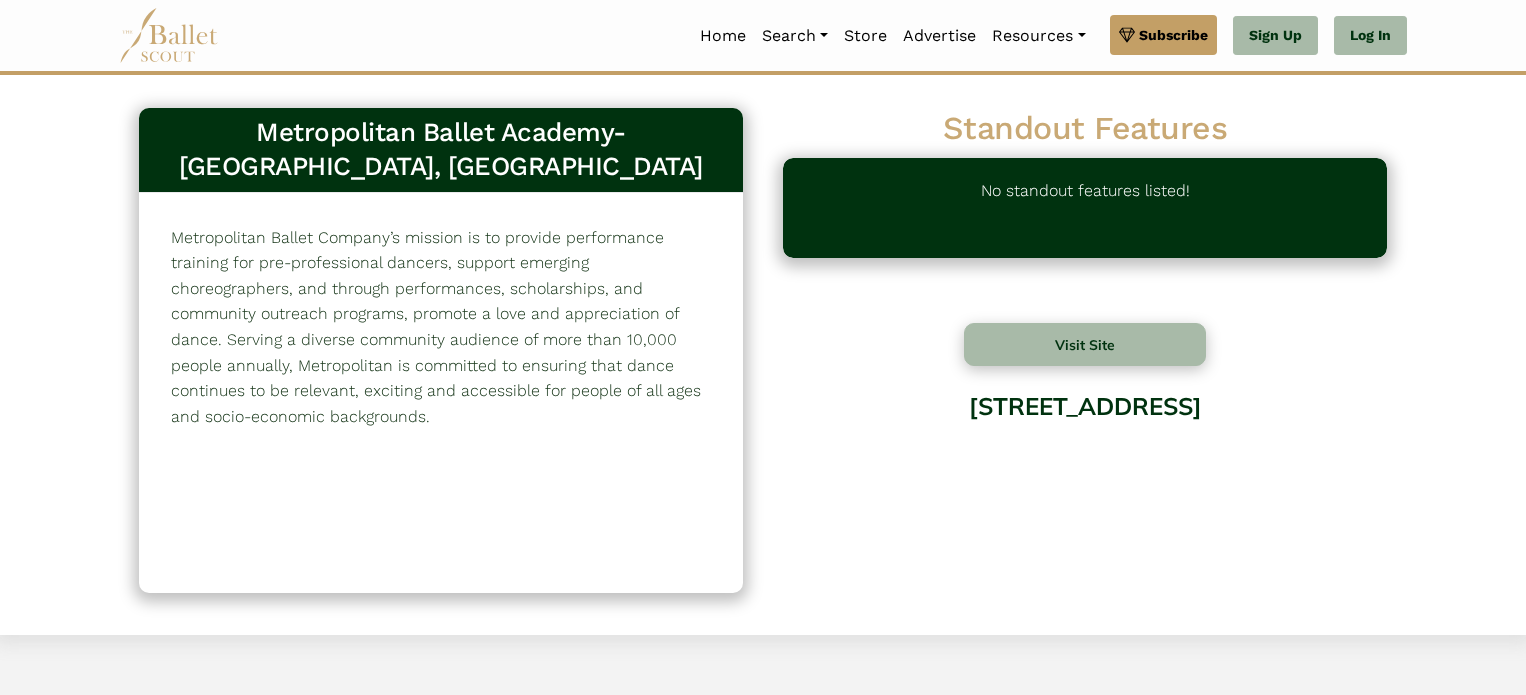 scroll, scrollTop: 0, scrollLeft: 0, axis: both 